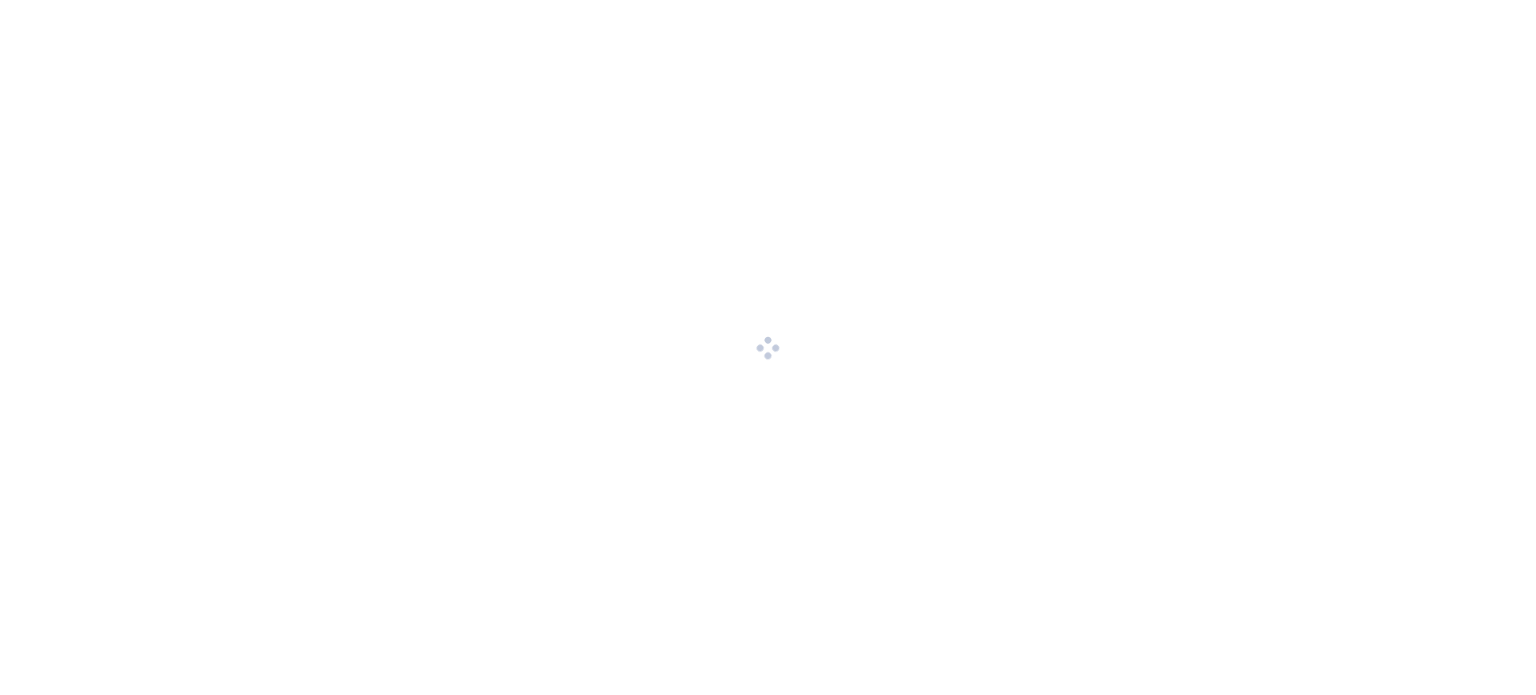 scroll, scrollTop: 0, scrollLeft: 0, axis: both 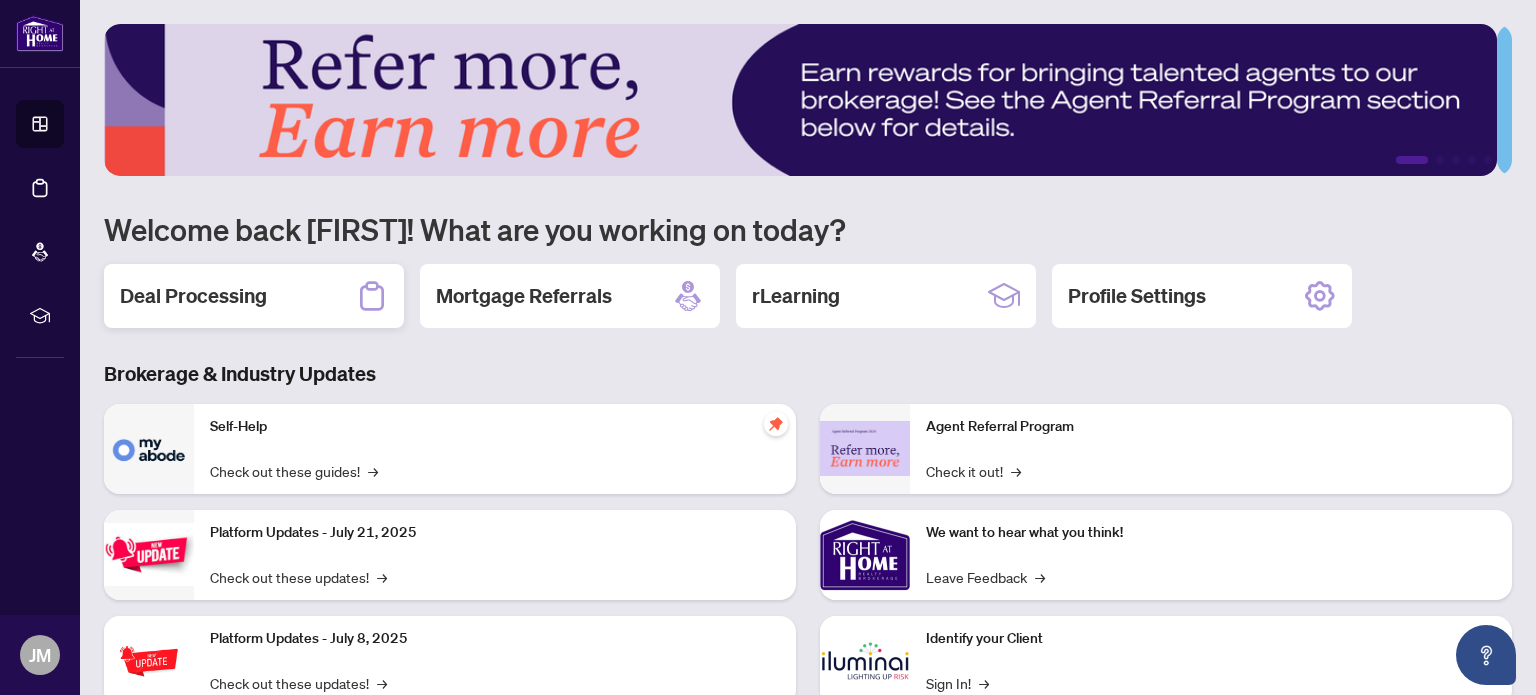 click on "Deal Processing" at bounding box center (254, 296) 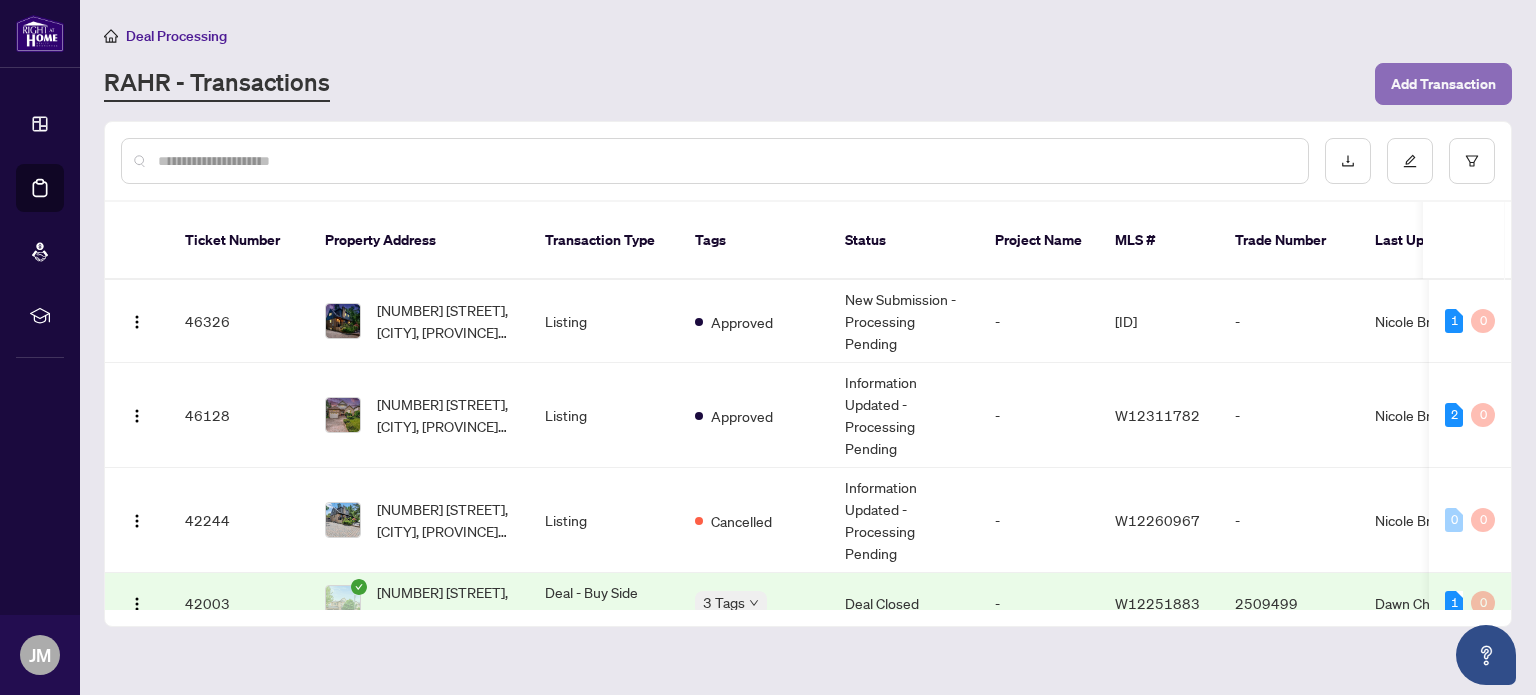 click on "Add Transaction" at bounding box center [1443, 84] 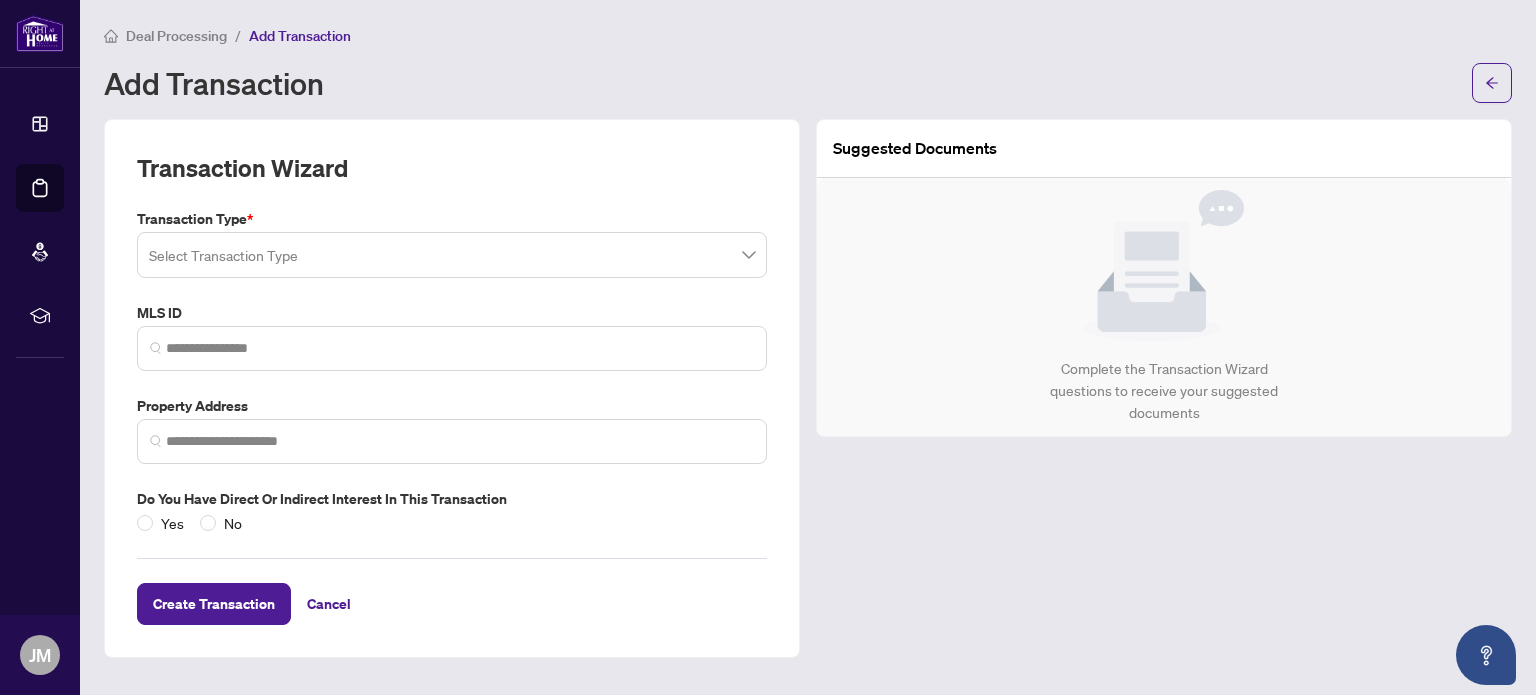 click at bounding box center [452, 255] 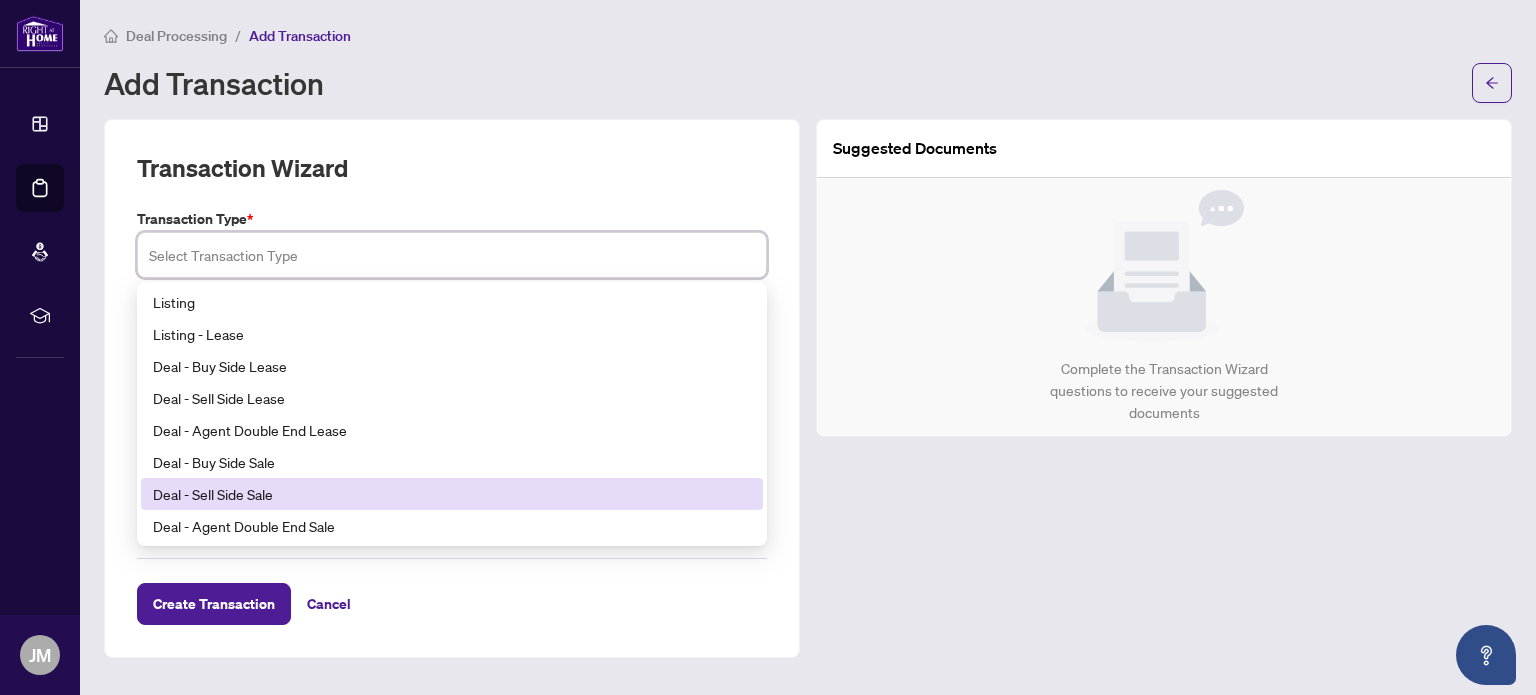 click on "Deal - Sell Side Sale" at bounding box center (452, 494) 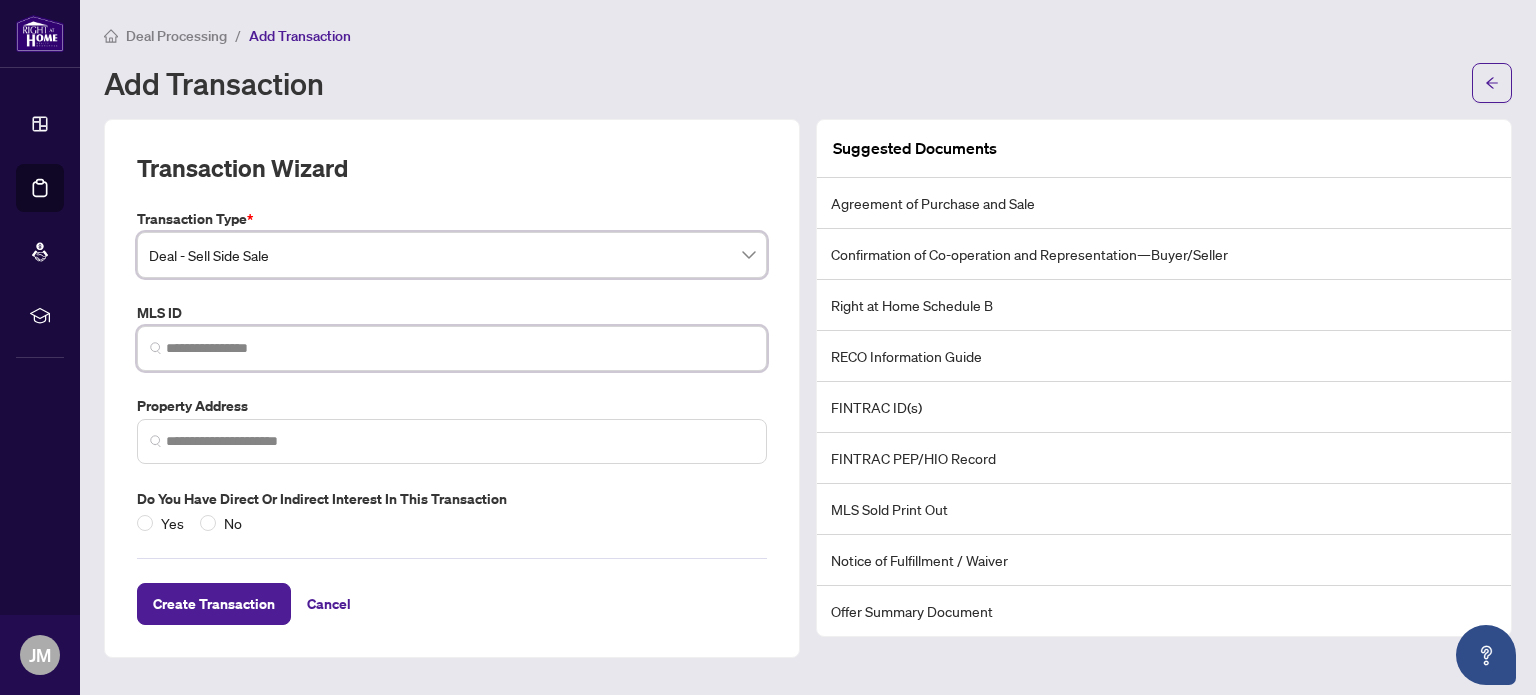 click at bounding box center [460, 348] 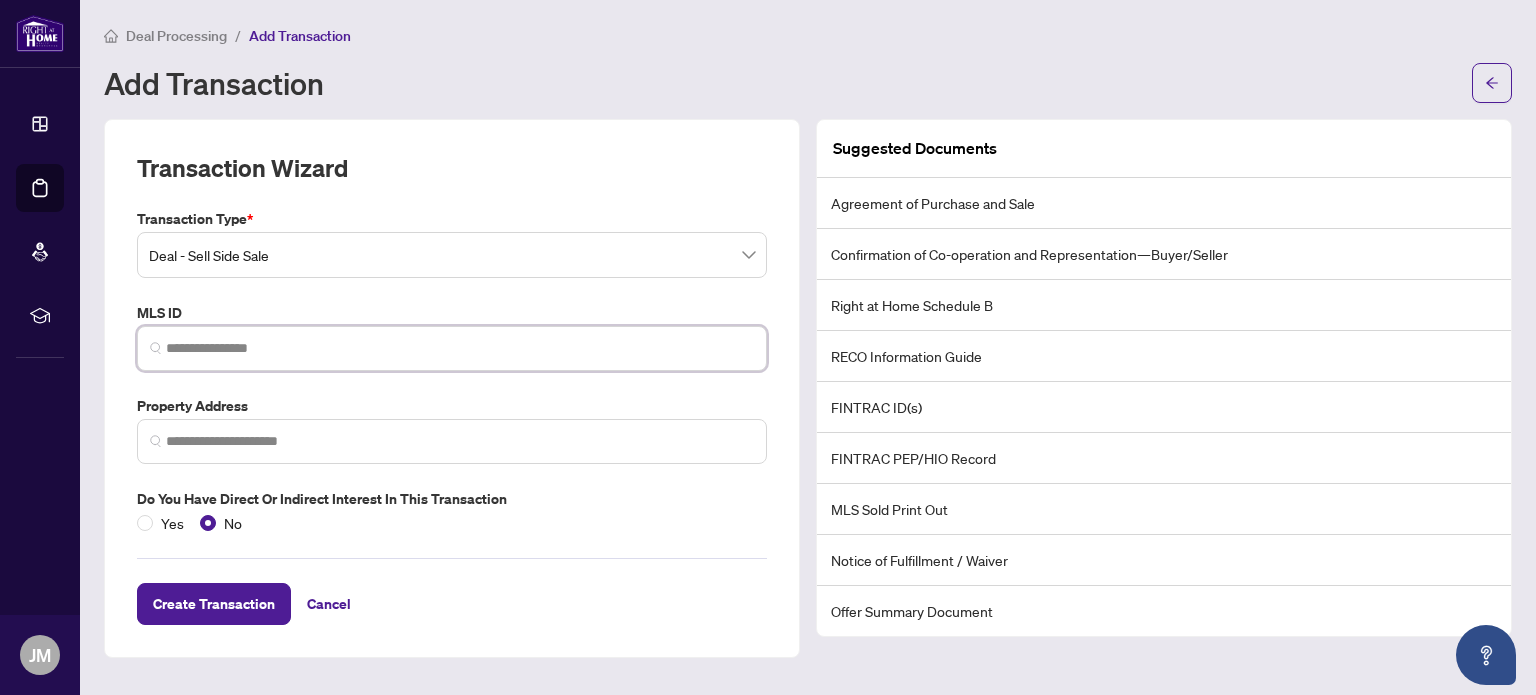 click at bounding box center [460, 348] 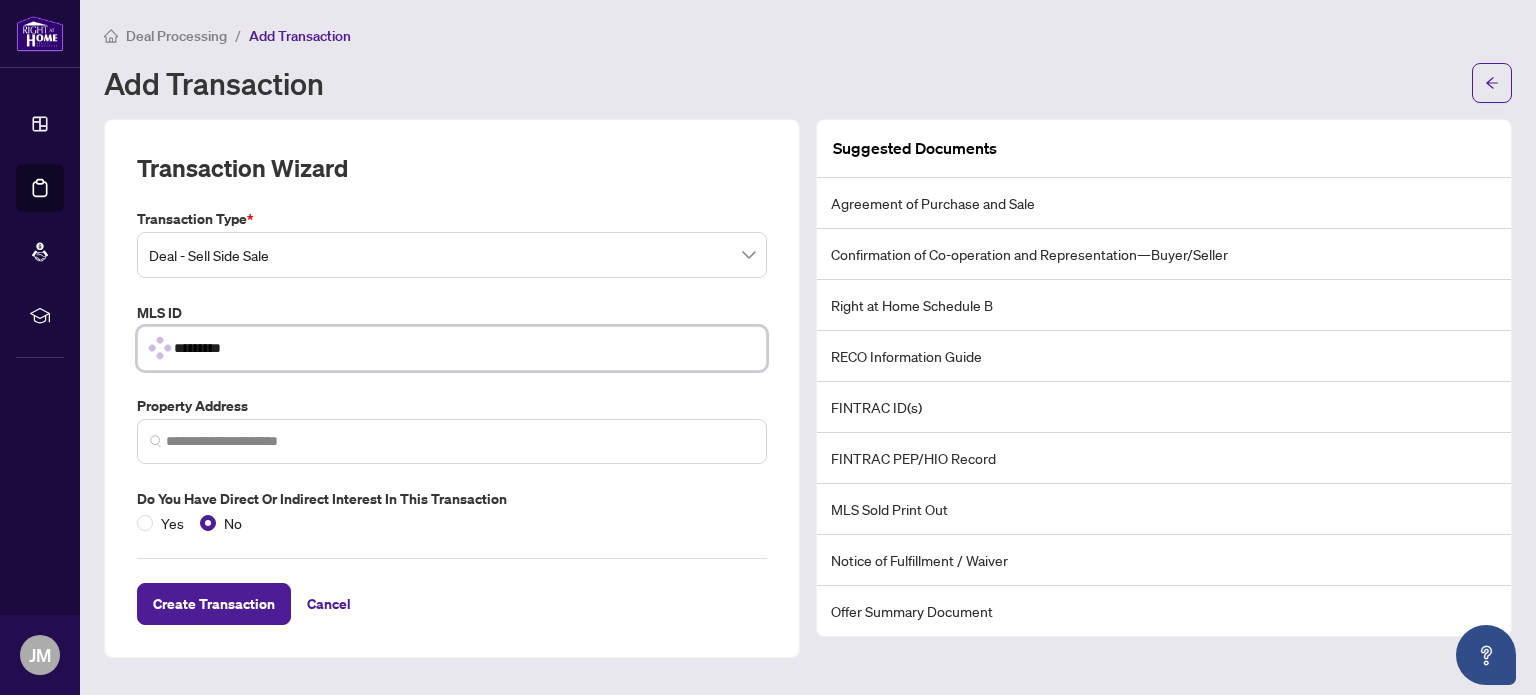 type on "*********" 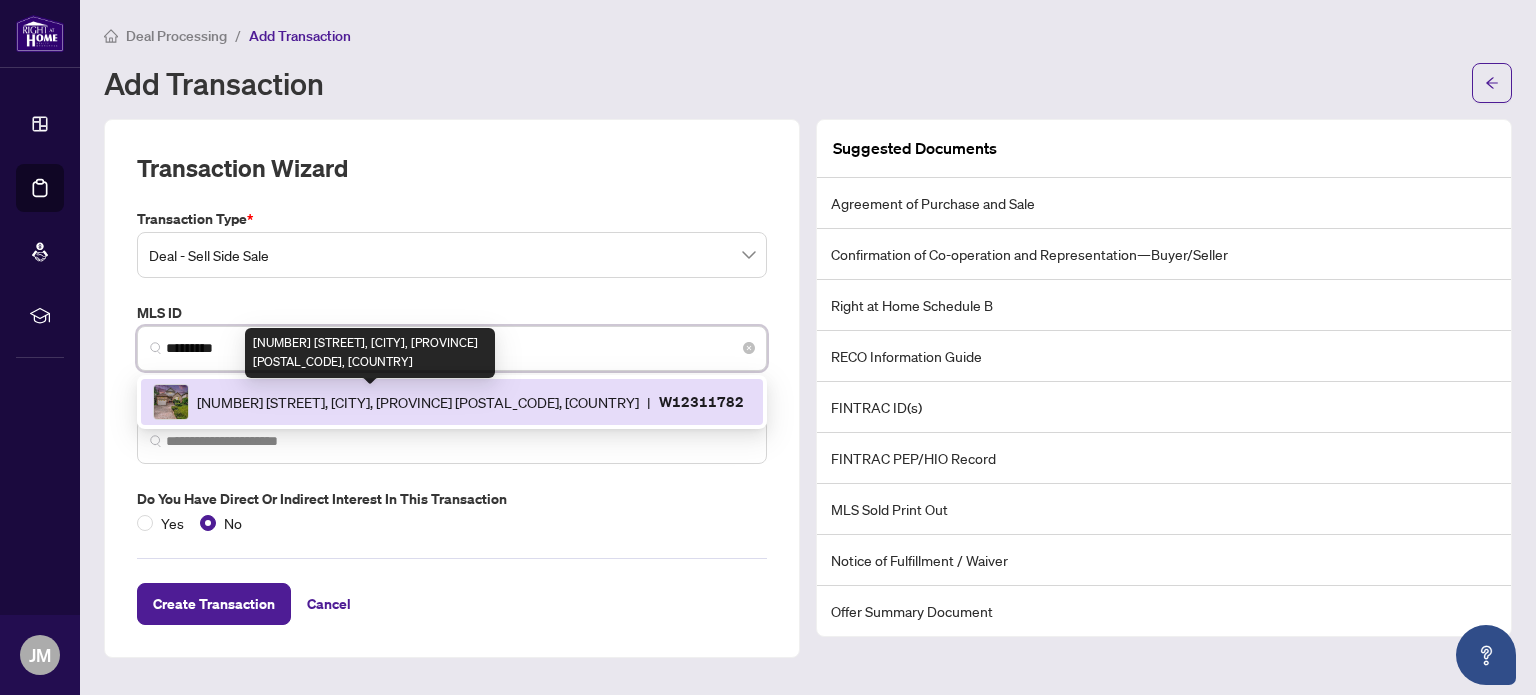 click on "[NUMBER] [STREET], [CITY], [PROVINCE] [POSTAL_CODE], [COUNTRY]" at bounding box center (418, 402) 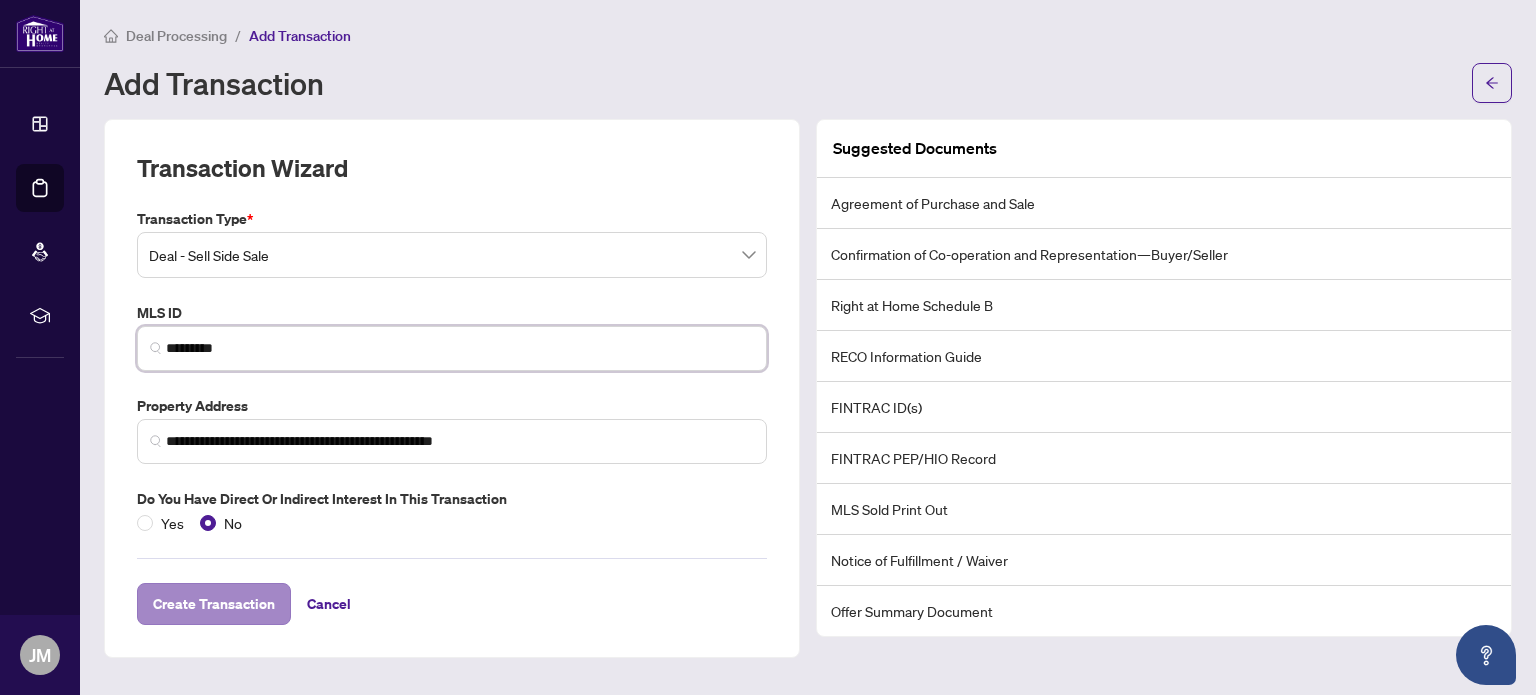 type on "*********" 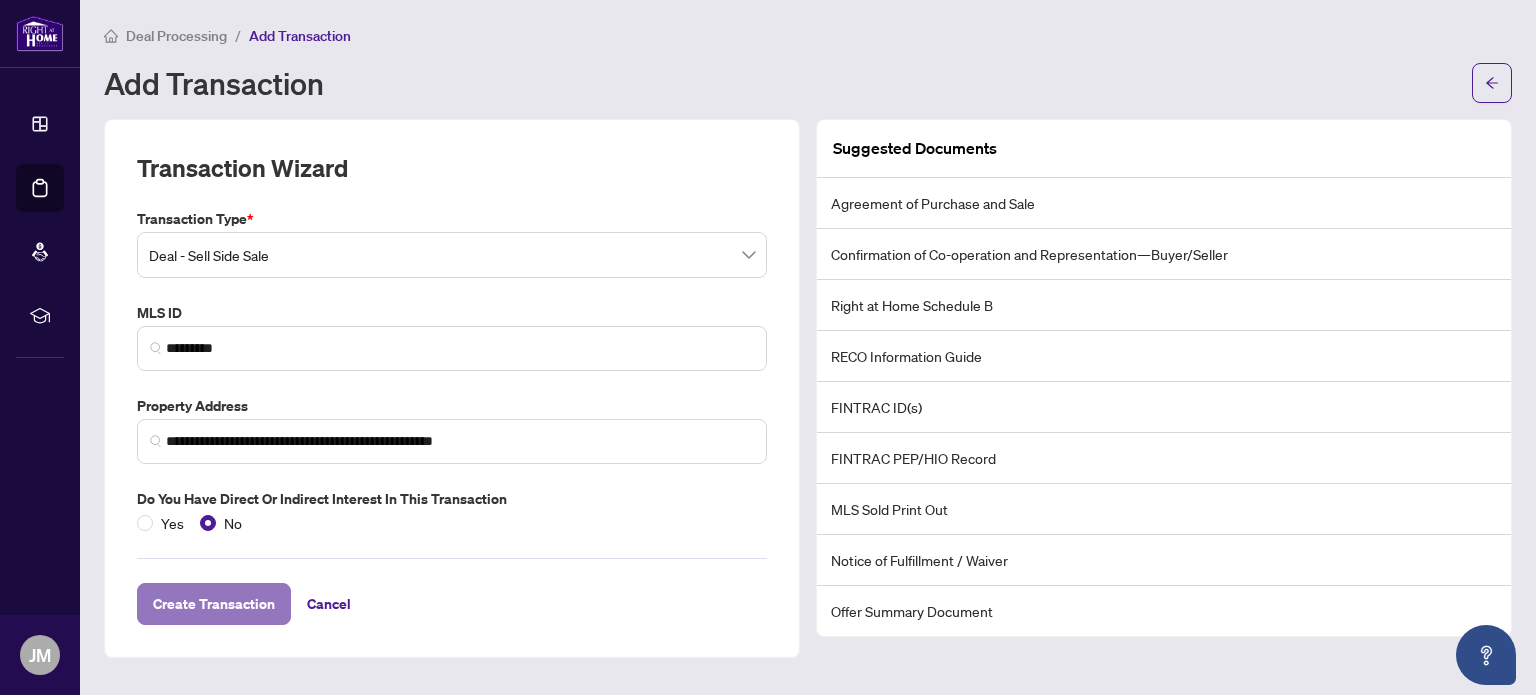click on "Create Transaction" at bounding box center [214, 604] 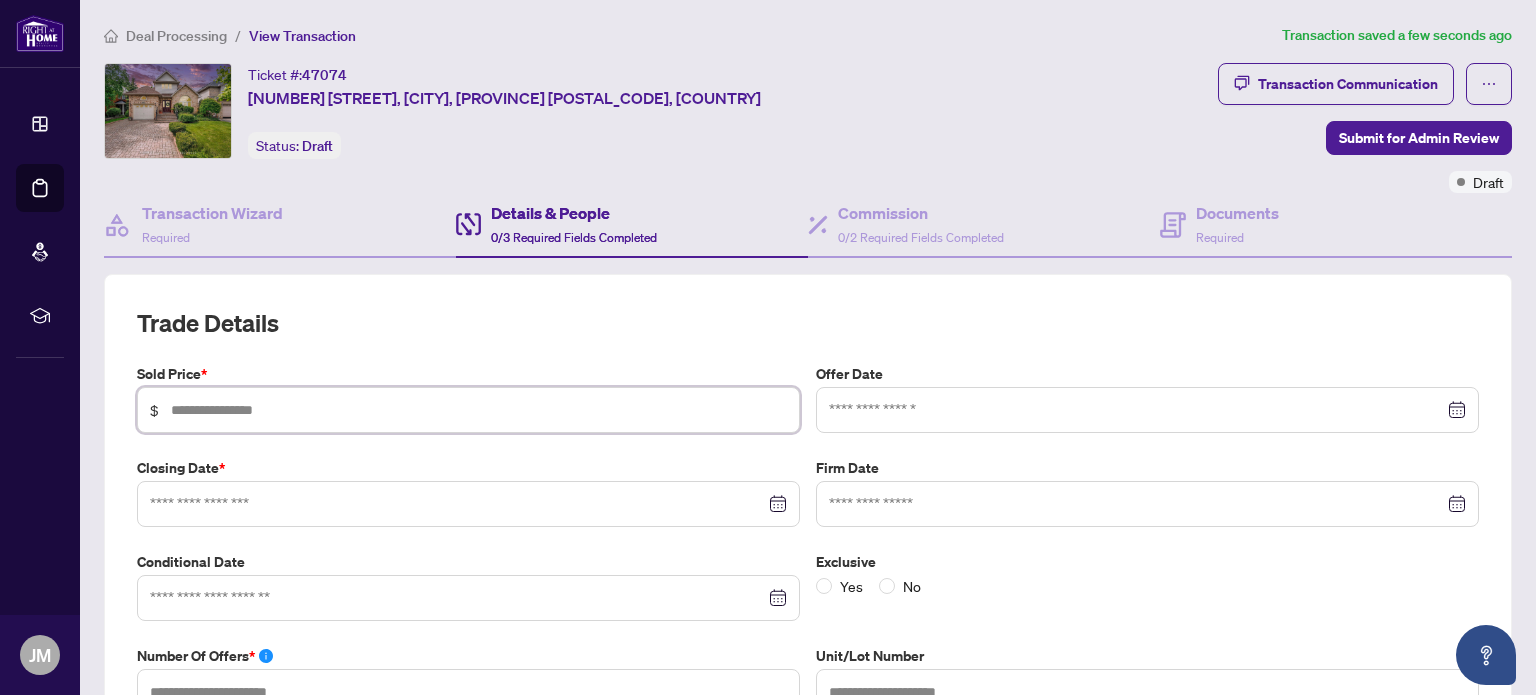 click at bounding box center (479, 410) 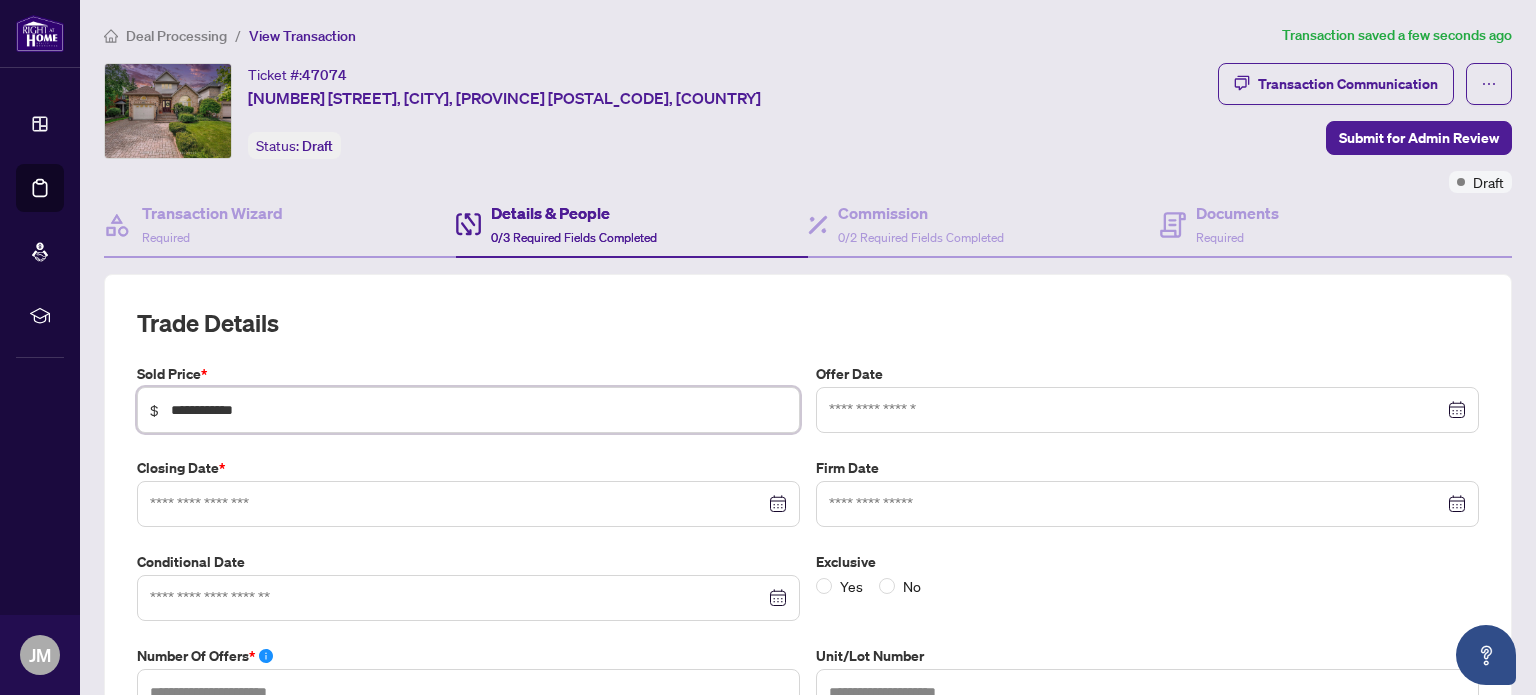 click at bounding box center (468, 504) 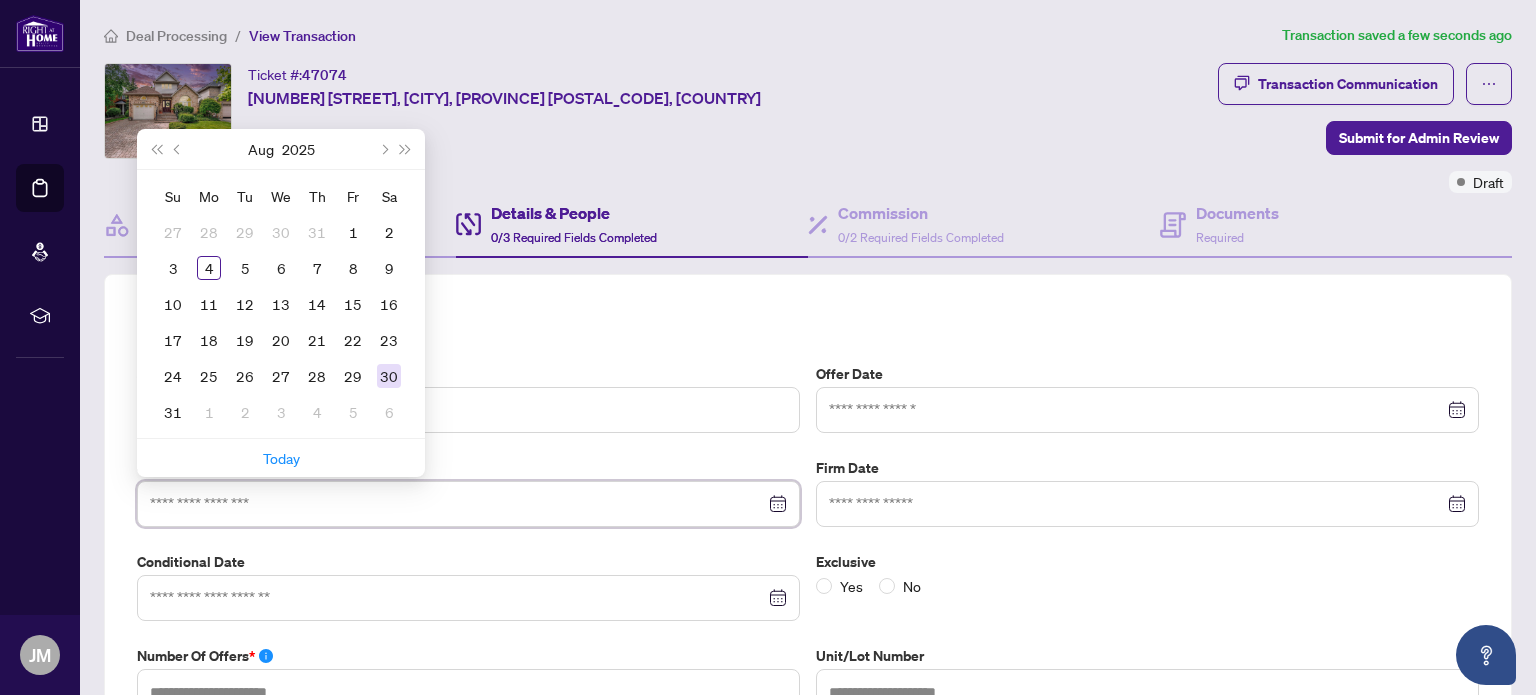 type on "**********" 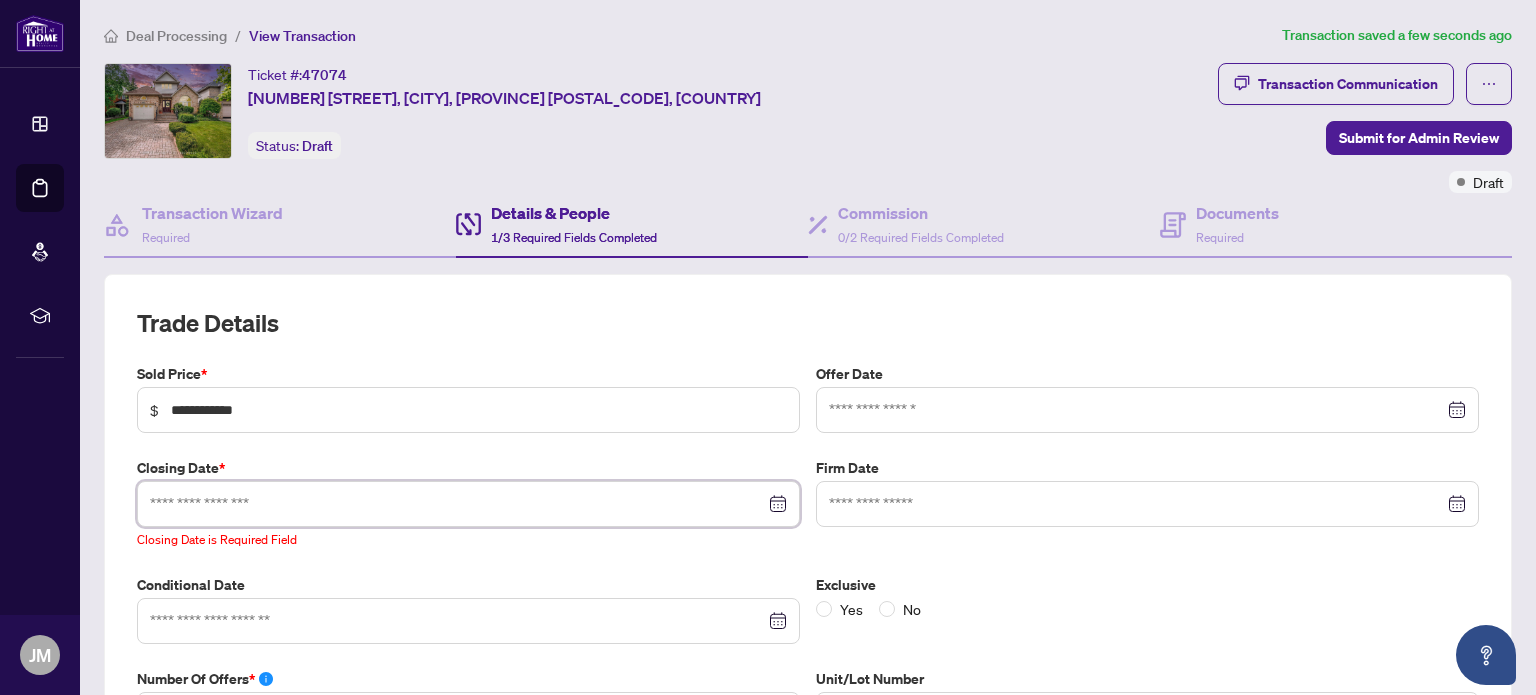 click at bounding box center [468, 504] 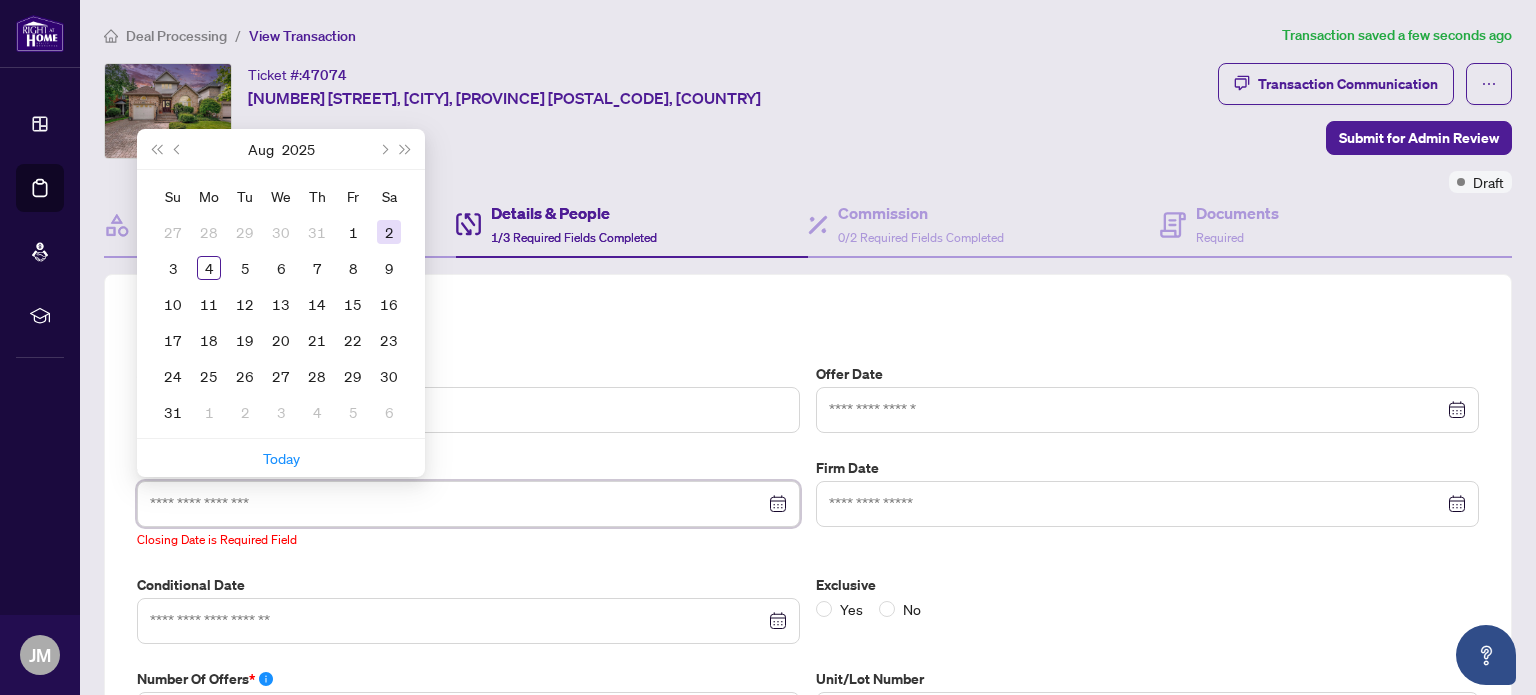 type on "**********" 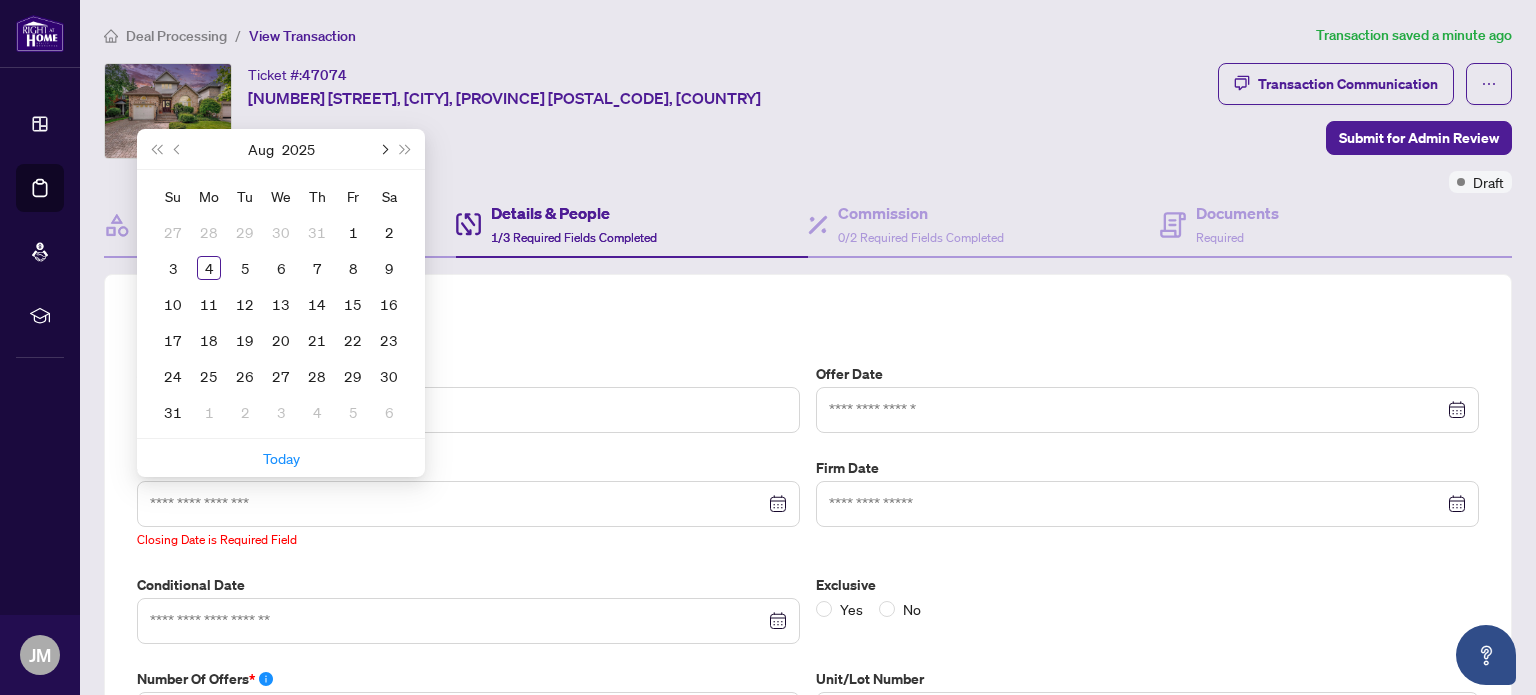 click at bounding box center [383, 149] 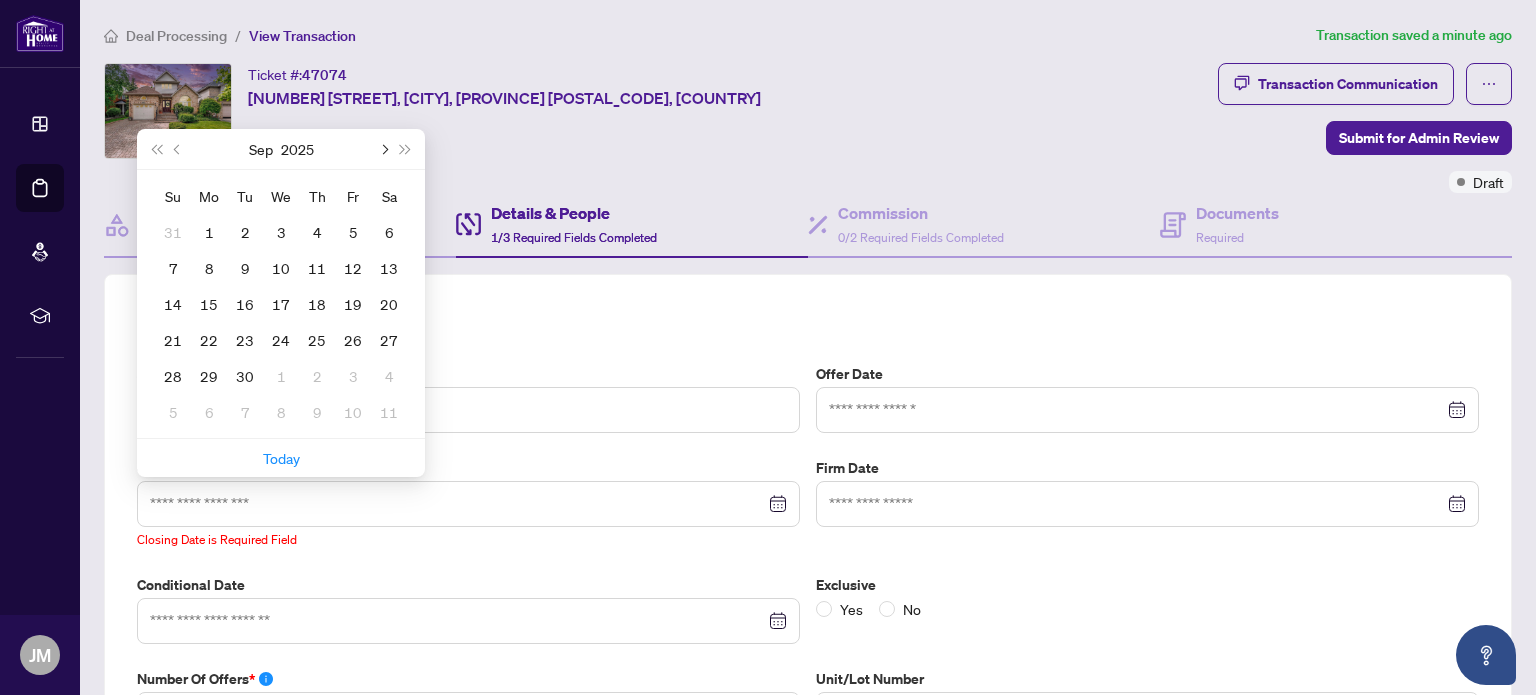 click at bounding box center [383, 149] 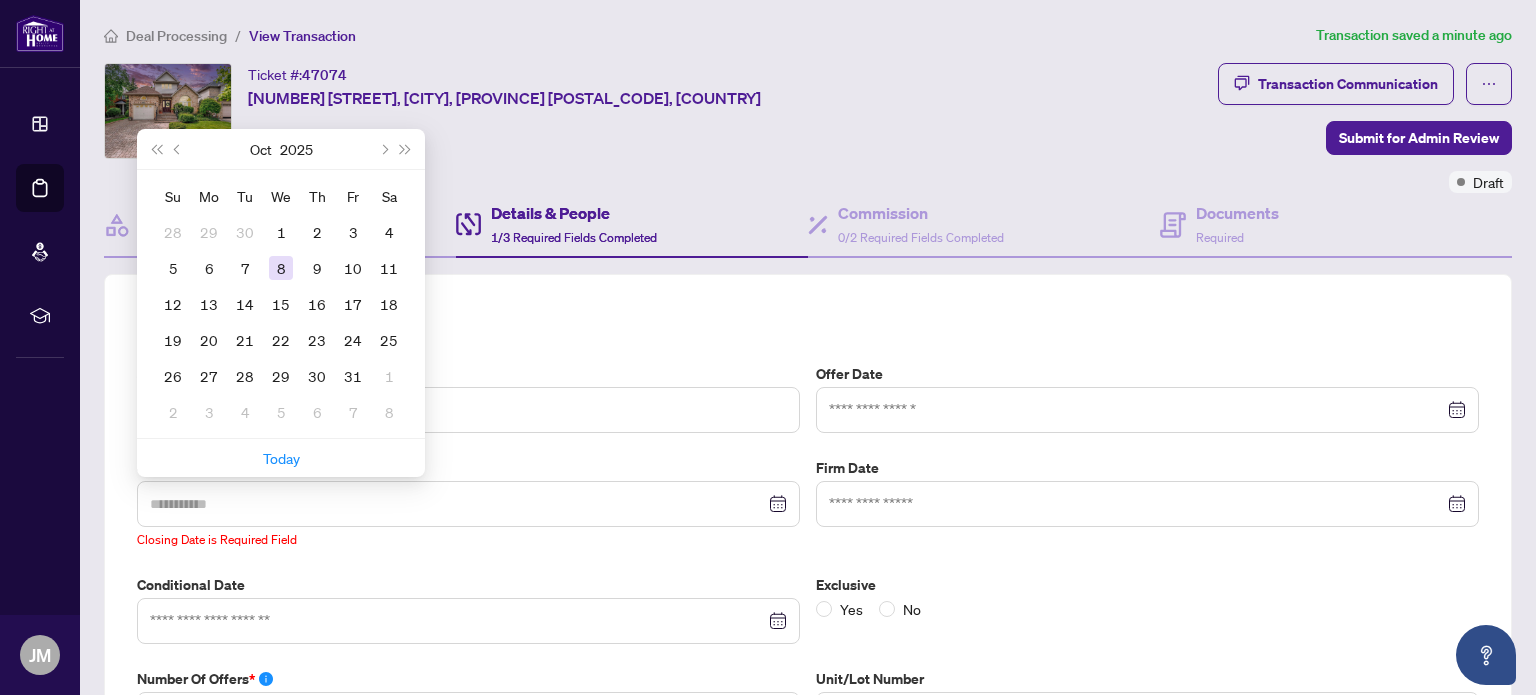 type on "**********" 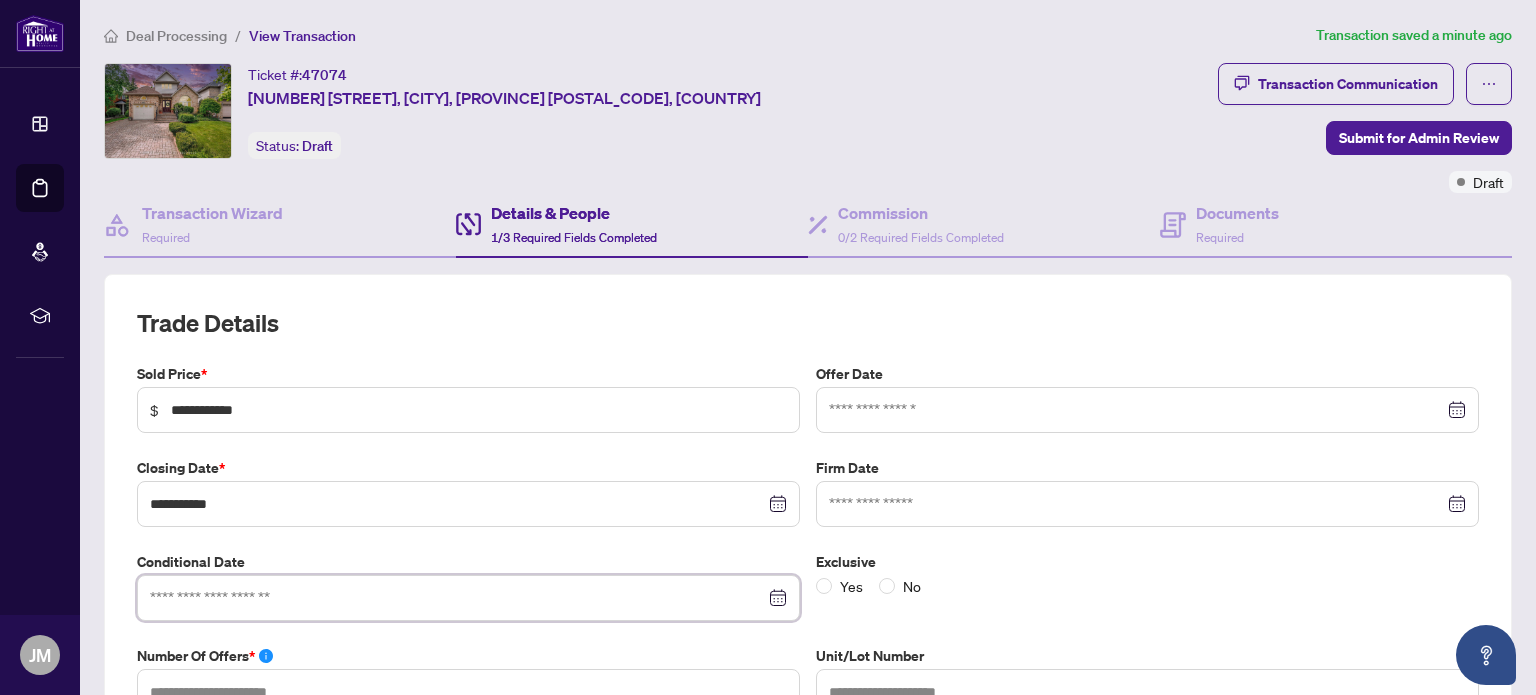 click at bounding box center (457, 598) 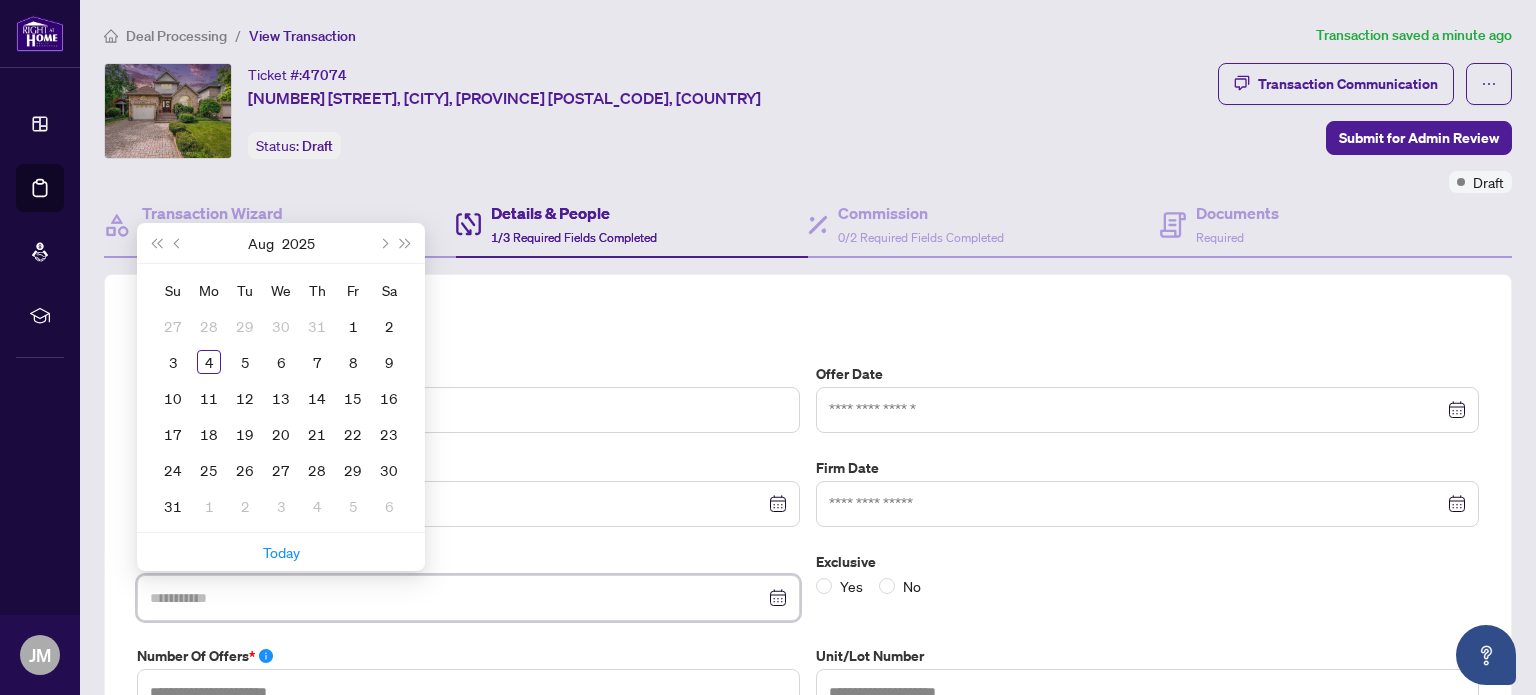 type on "**********" 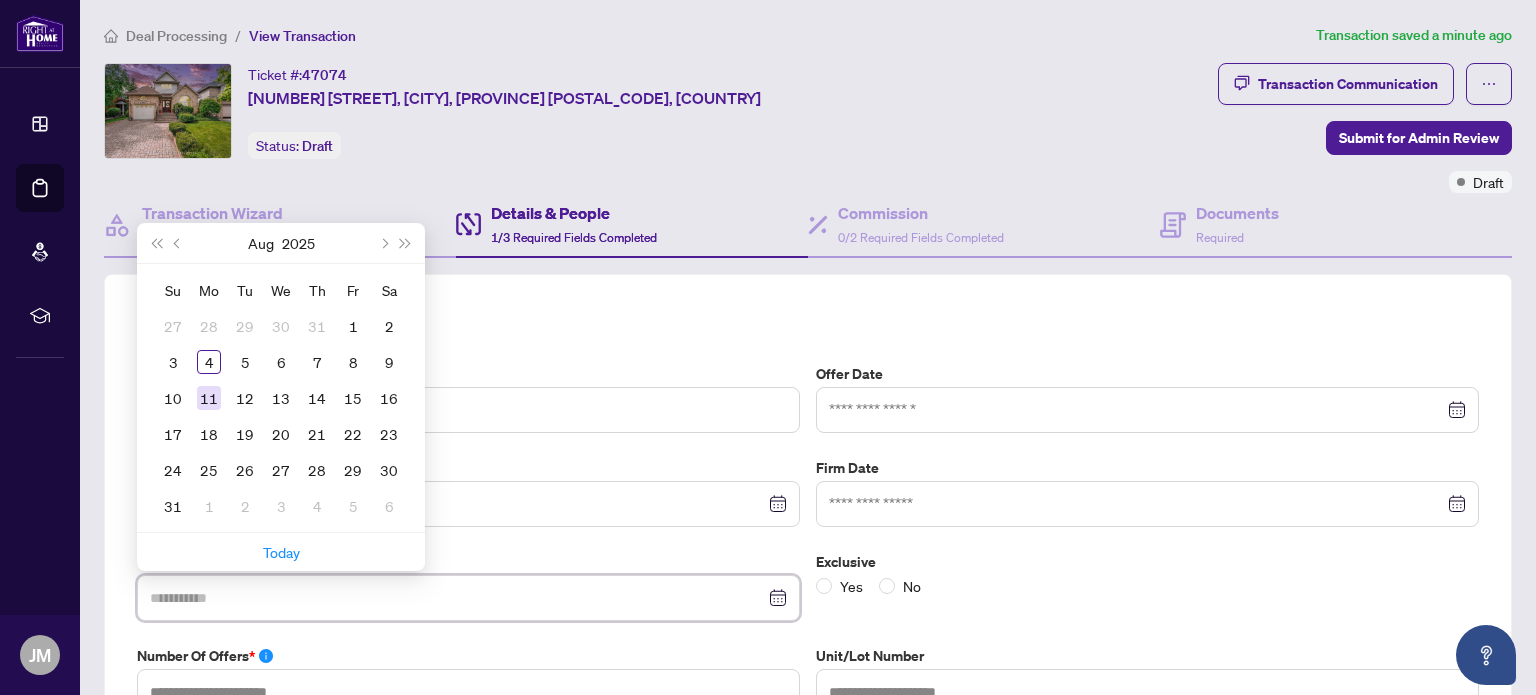 type on "**********" 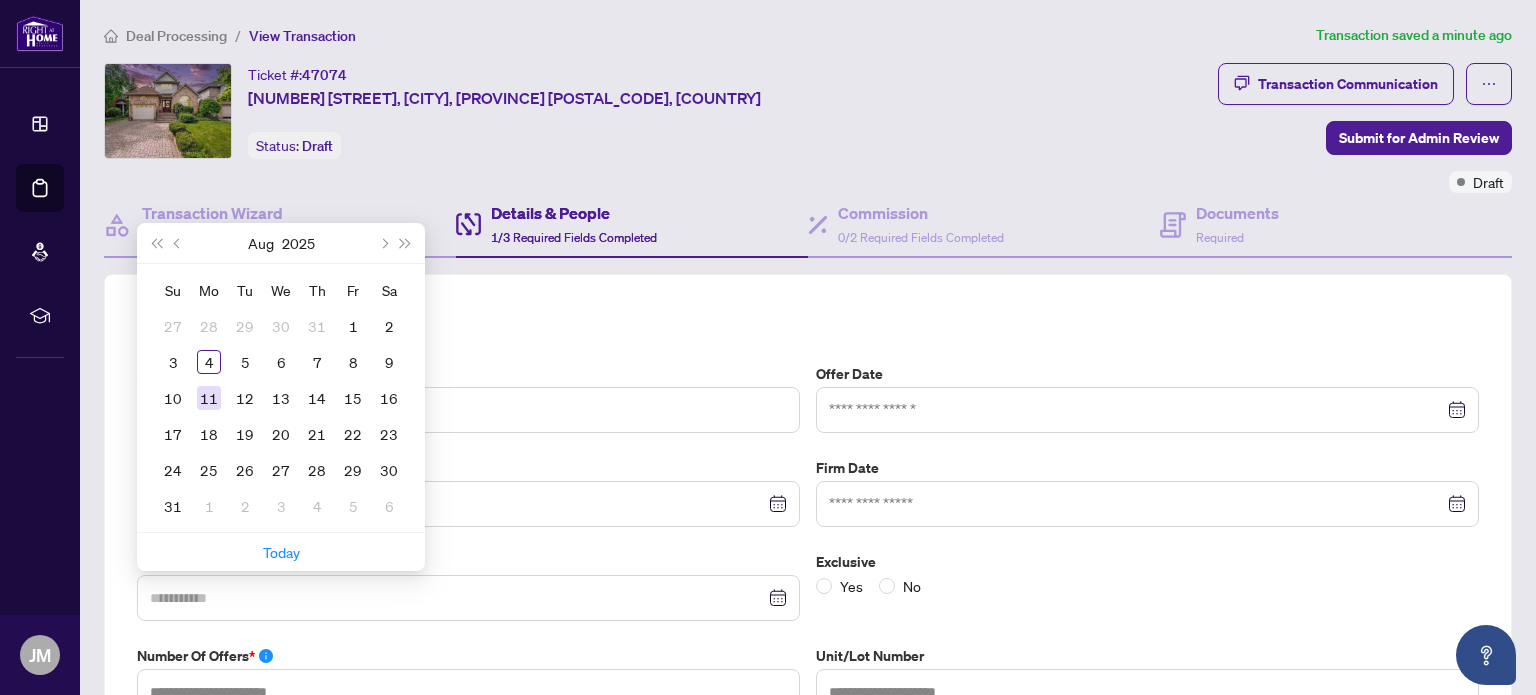 click on "11" at bounding box center (209, 398) 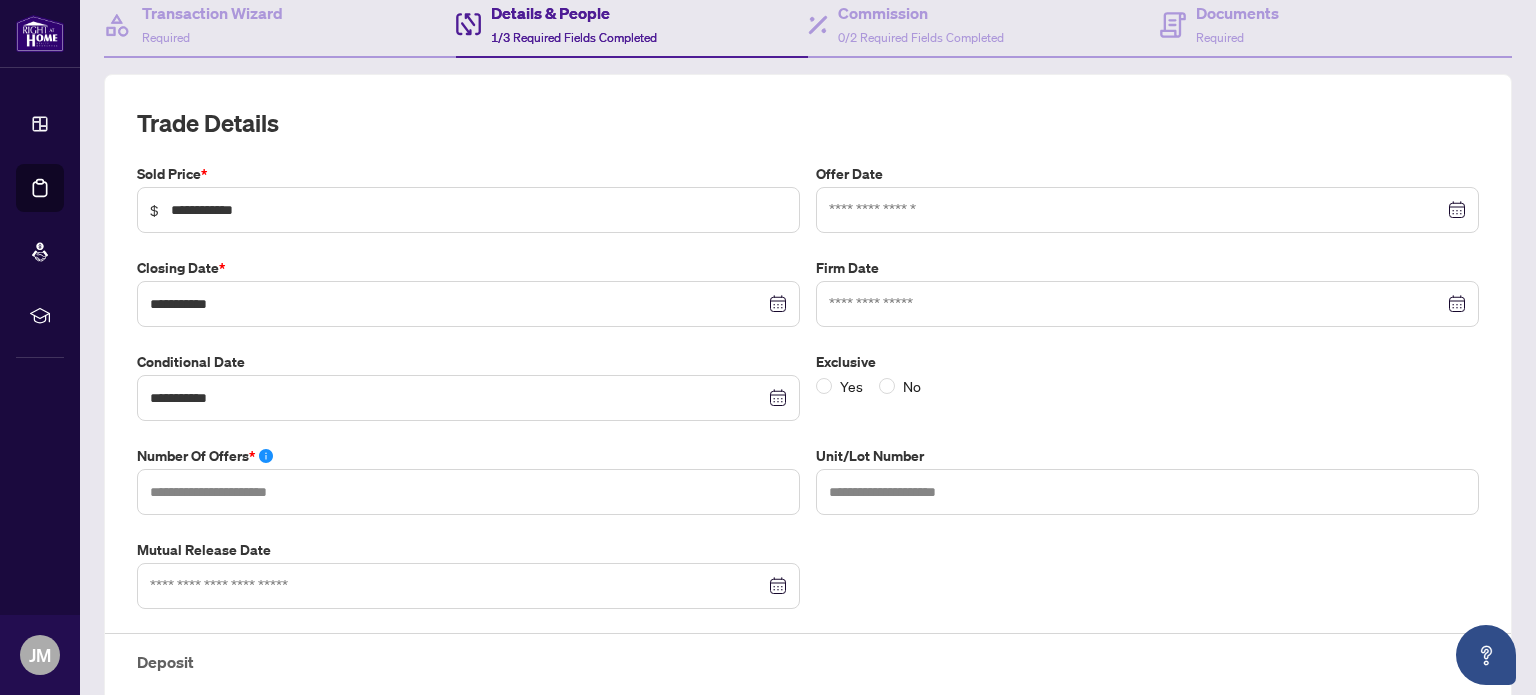 scroll, scrollTop: 204, scrollLeft: 0, axis: vertical 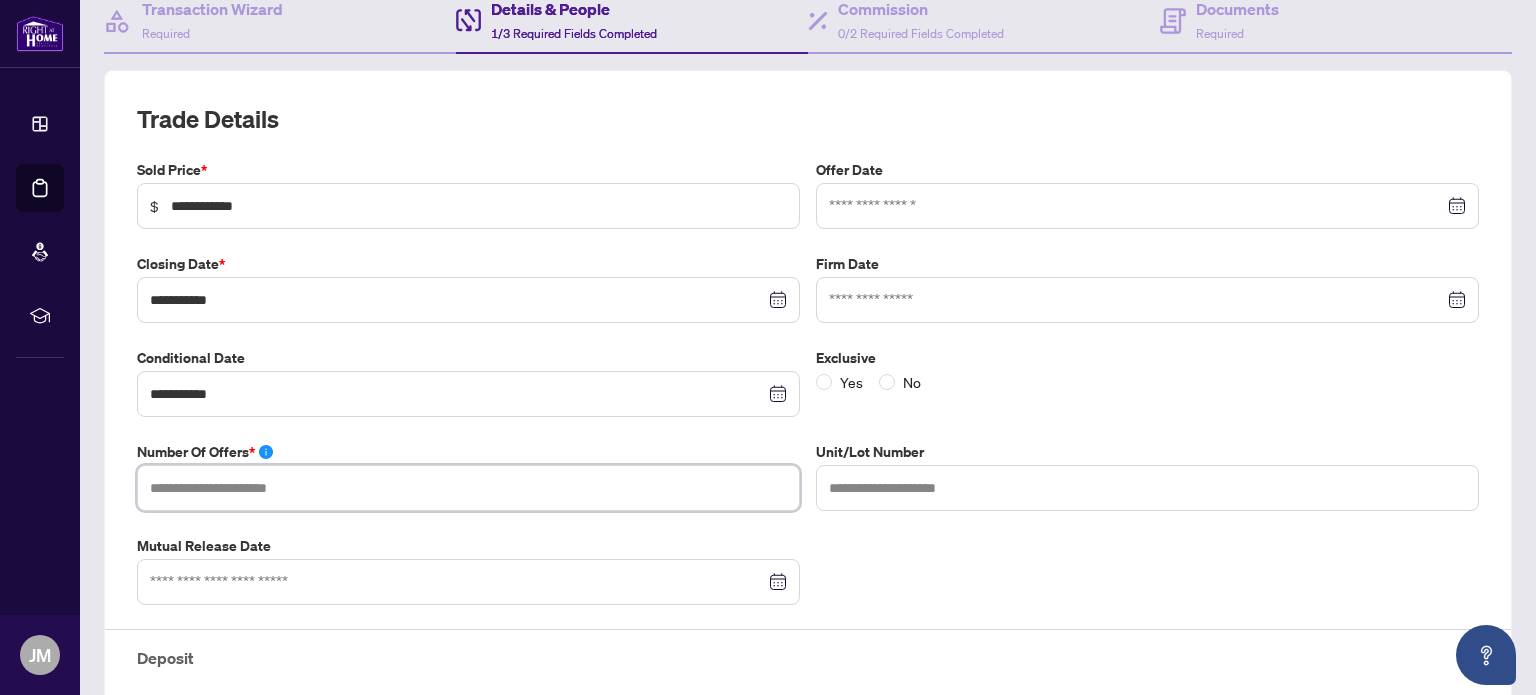 click at bounding box center [468, 488] 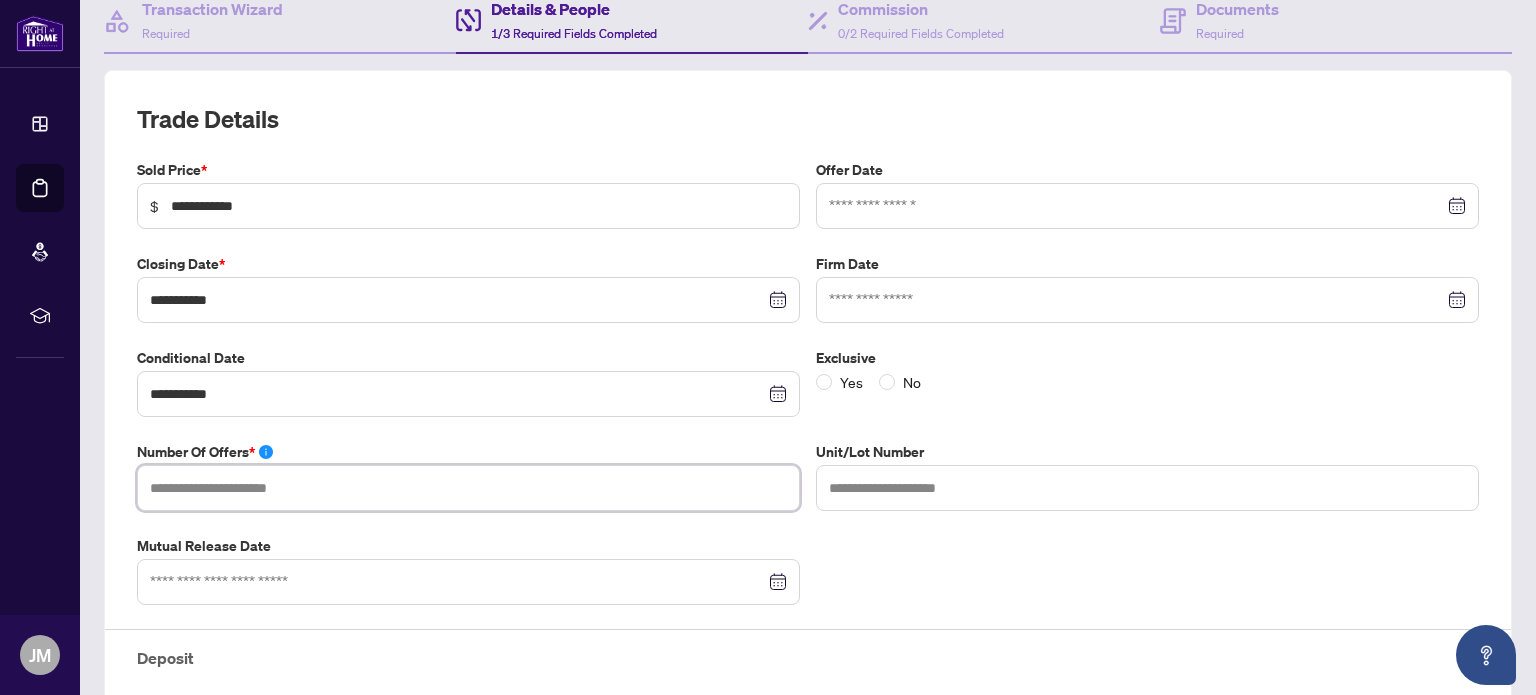 type on "*" 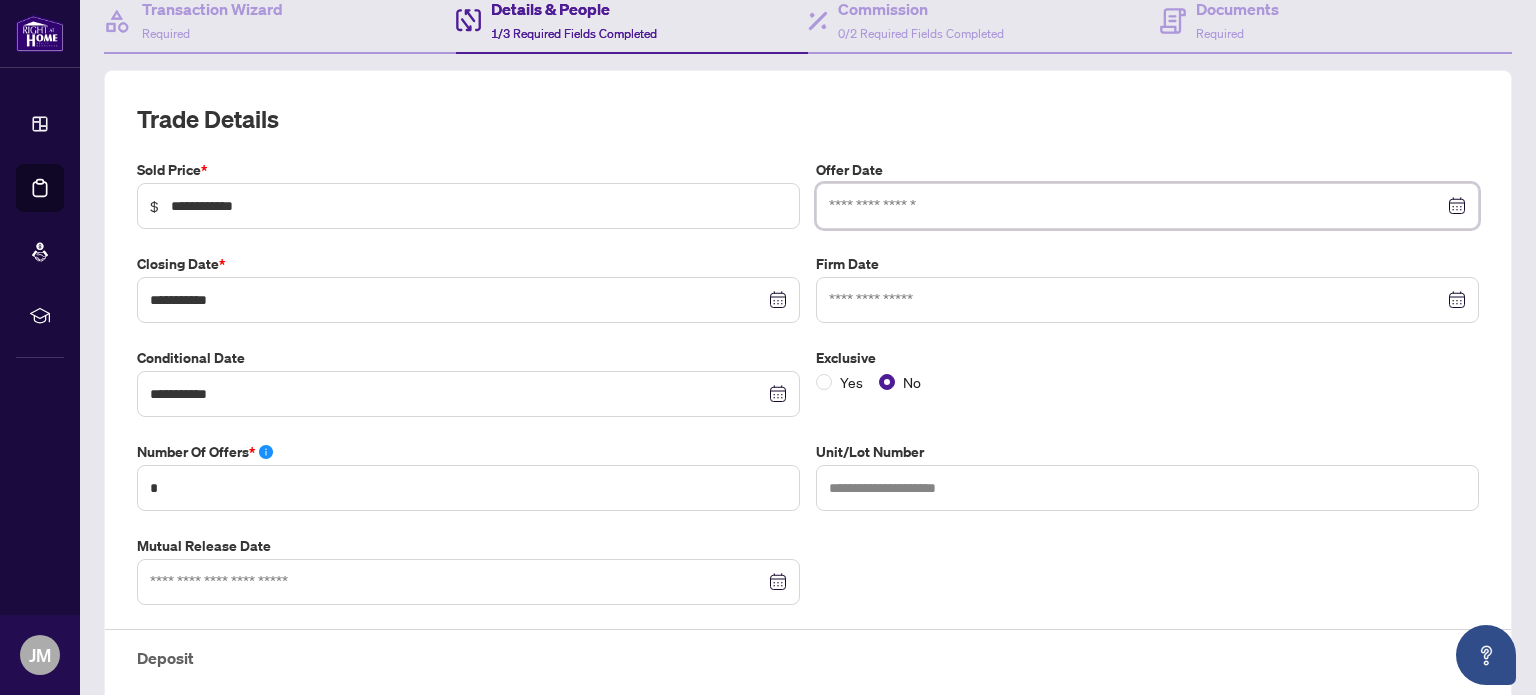 click at bounding box center (1136, 206) 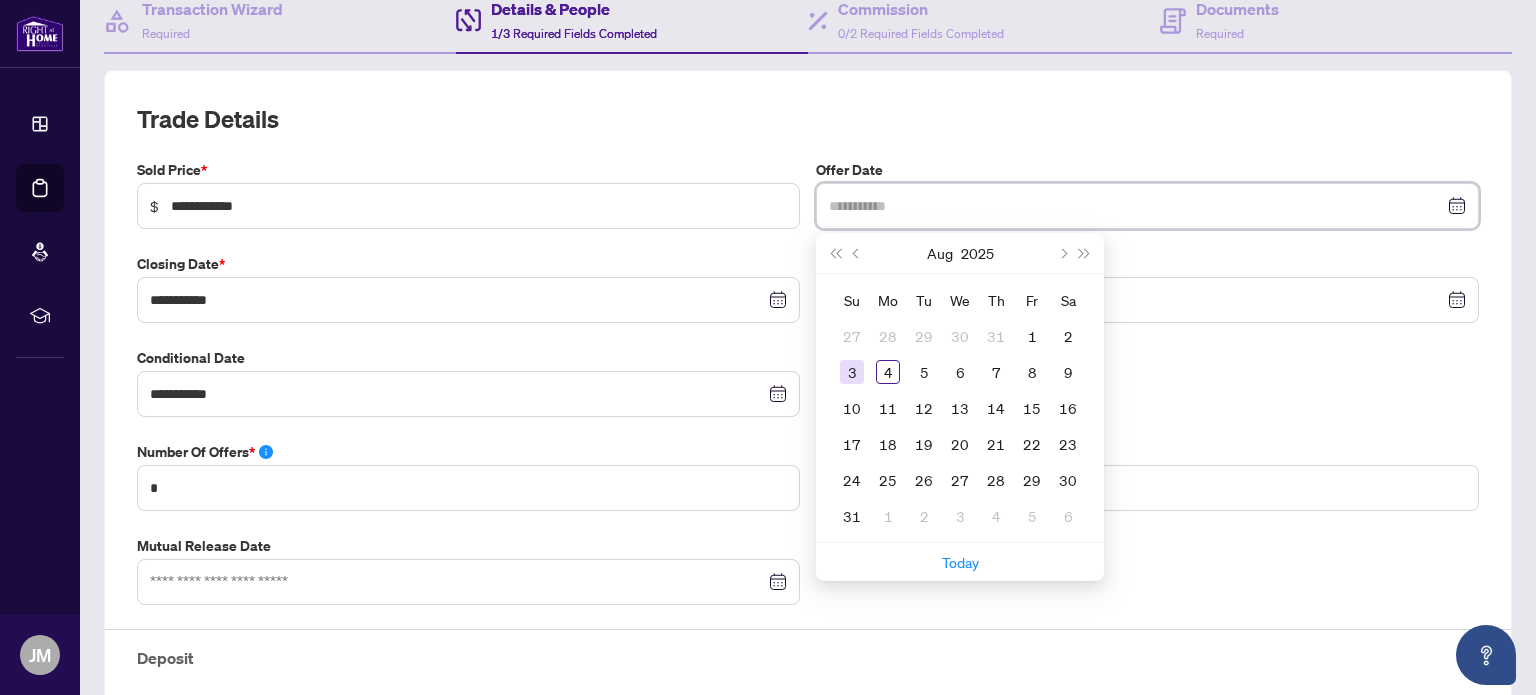 type on "**********" 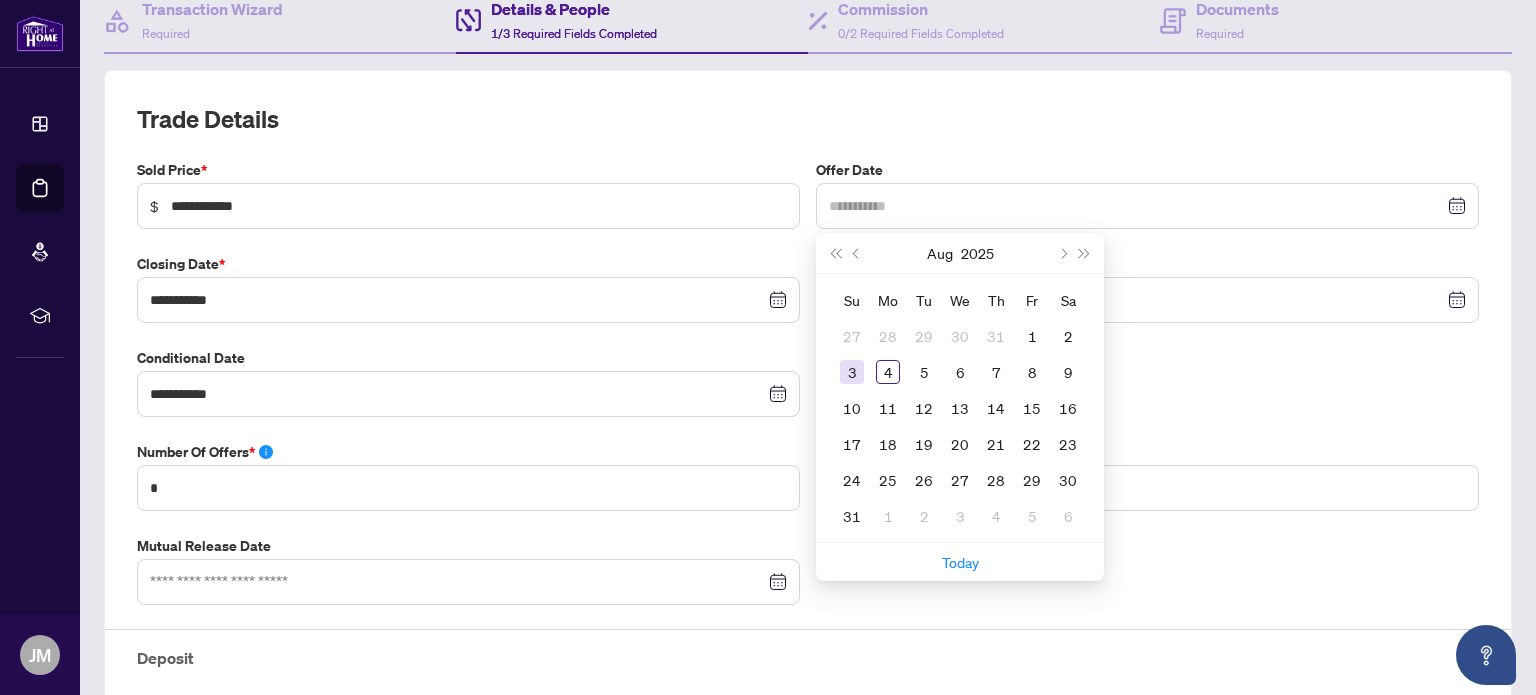 click on "3" at bounding box center (852, 372) 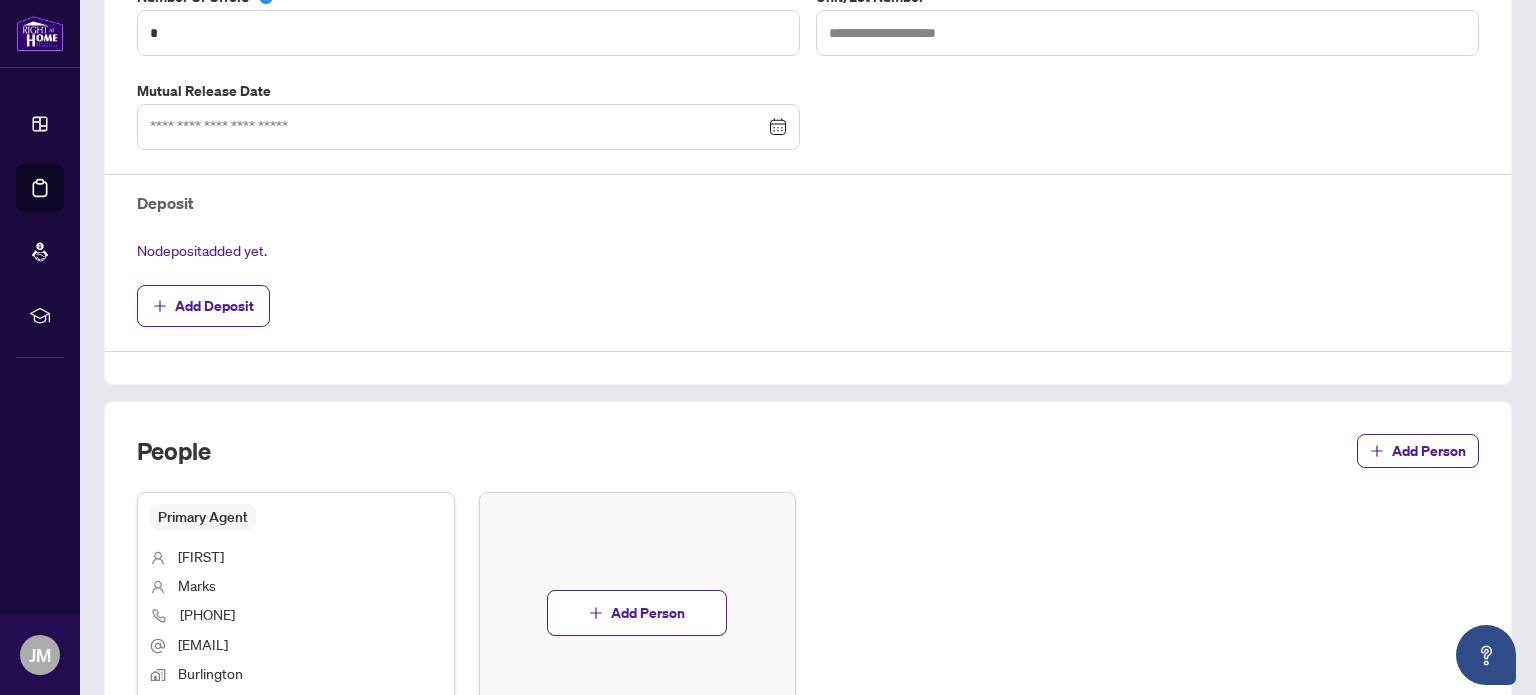 scroll, scrollTop: 661, scrollLeft: 0, axis: vertical 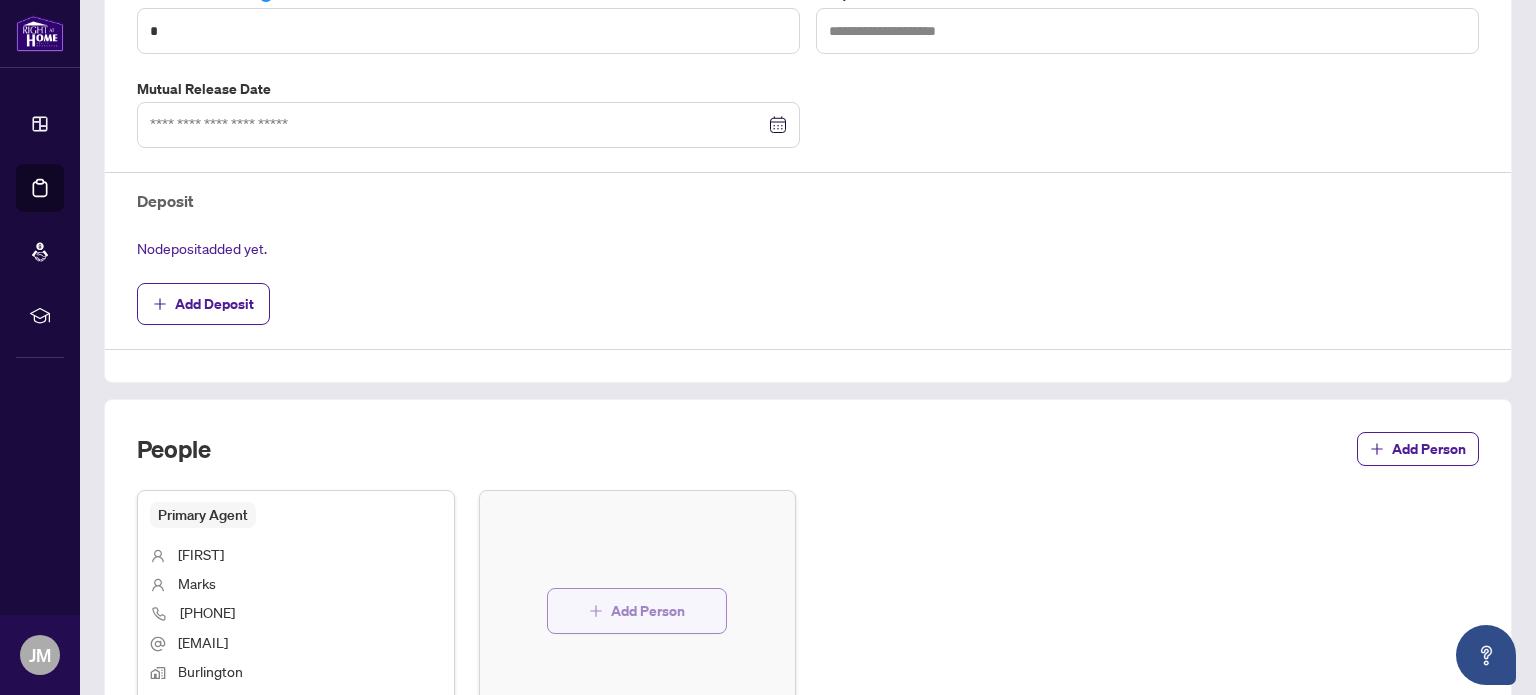 click on "Add Person" at bounding box center [648, 611] 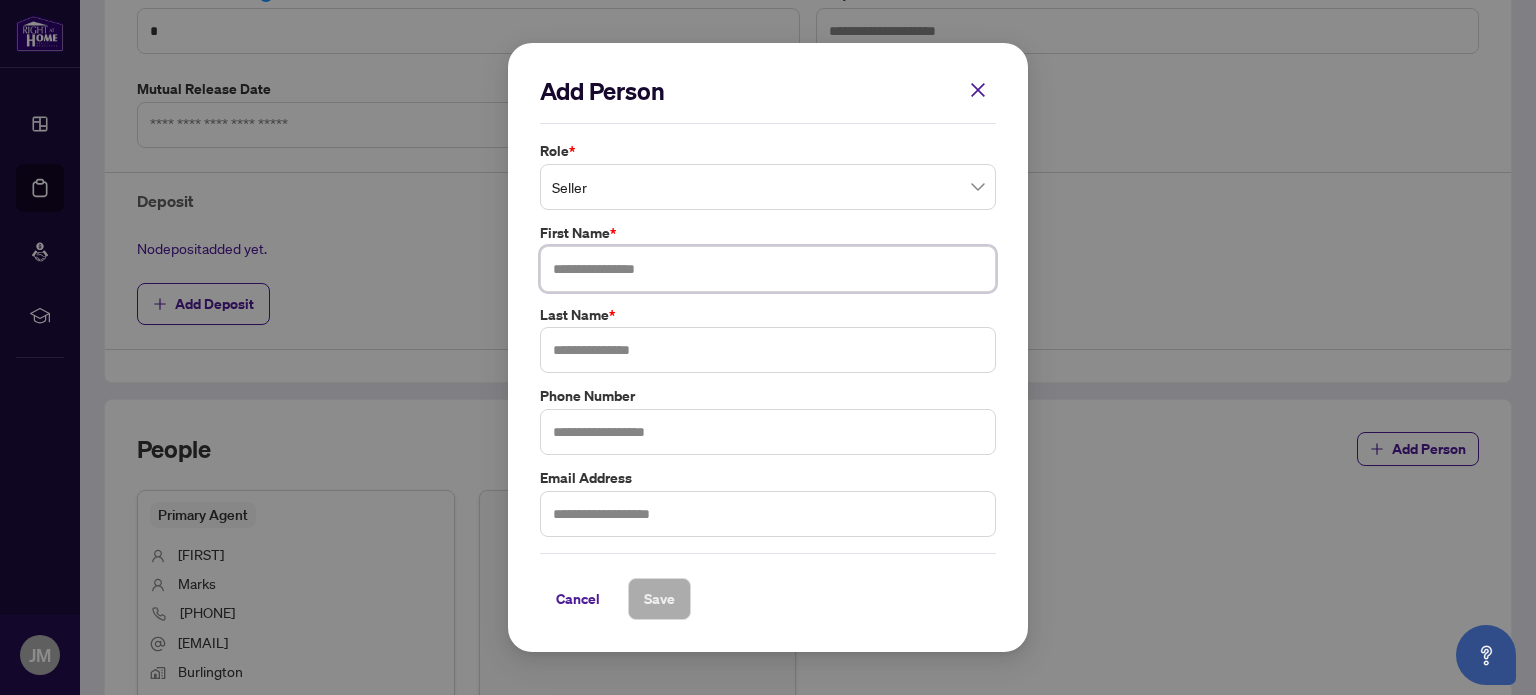 click at bounding box center (768, 269) 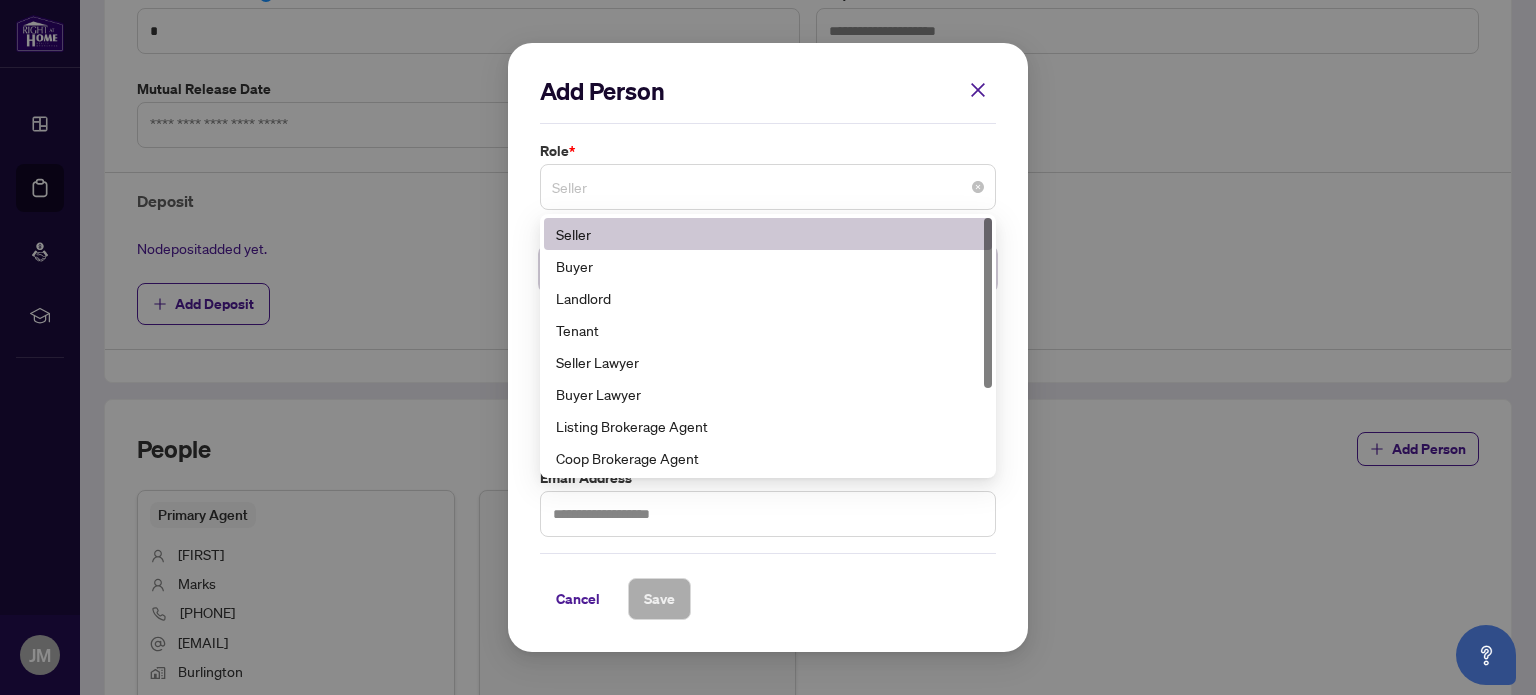 click on "Seller" at bounding box center (768, 187) 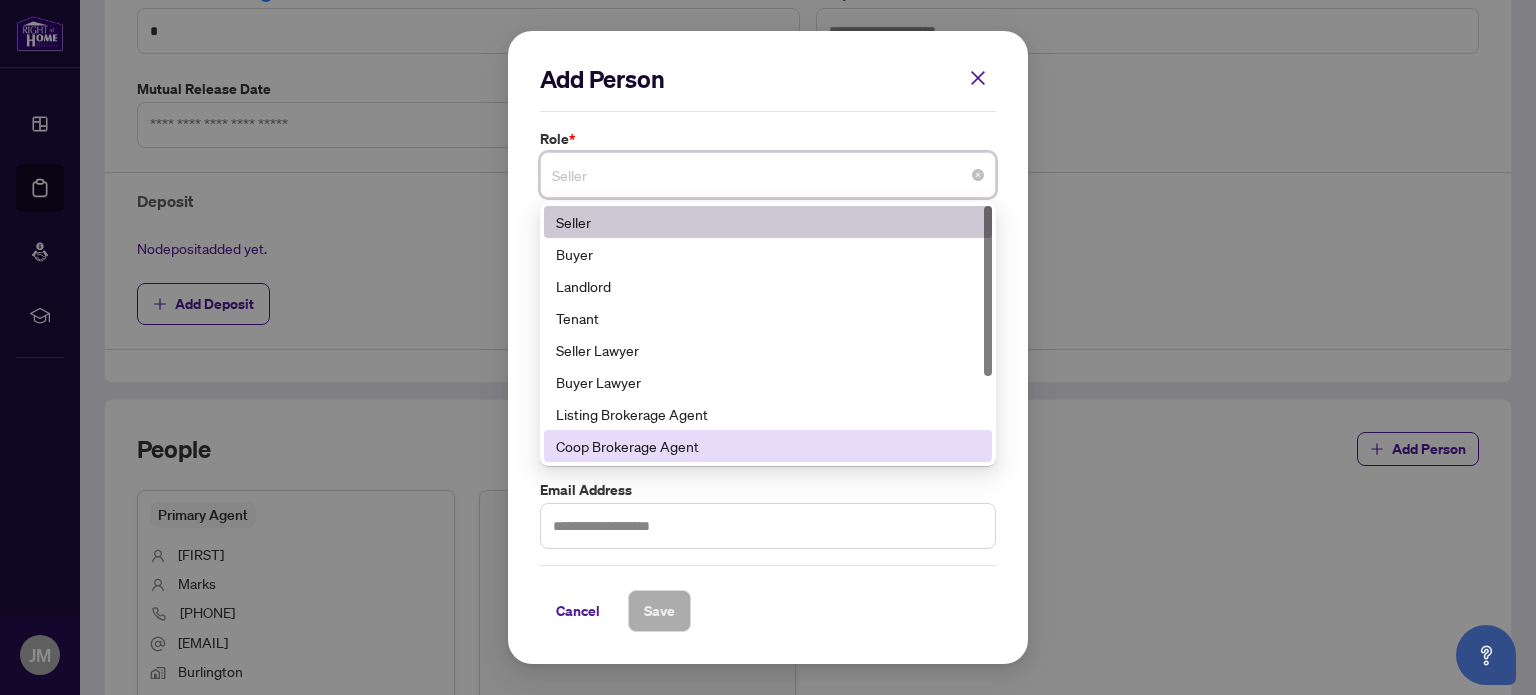 click on "Coop Brokerage Agent" at bounding box center [768, 446] 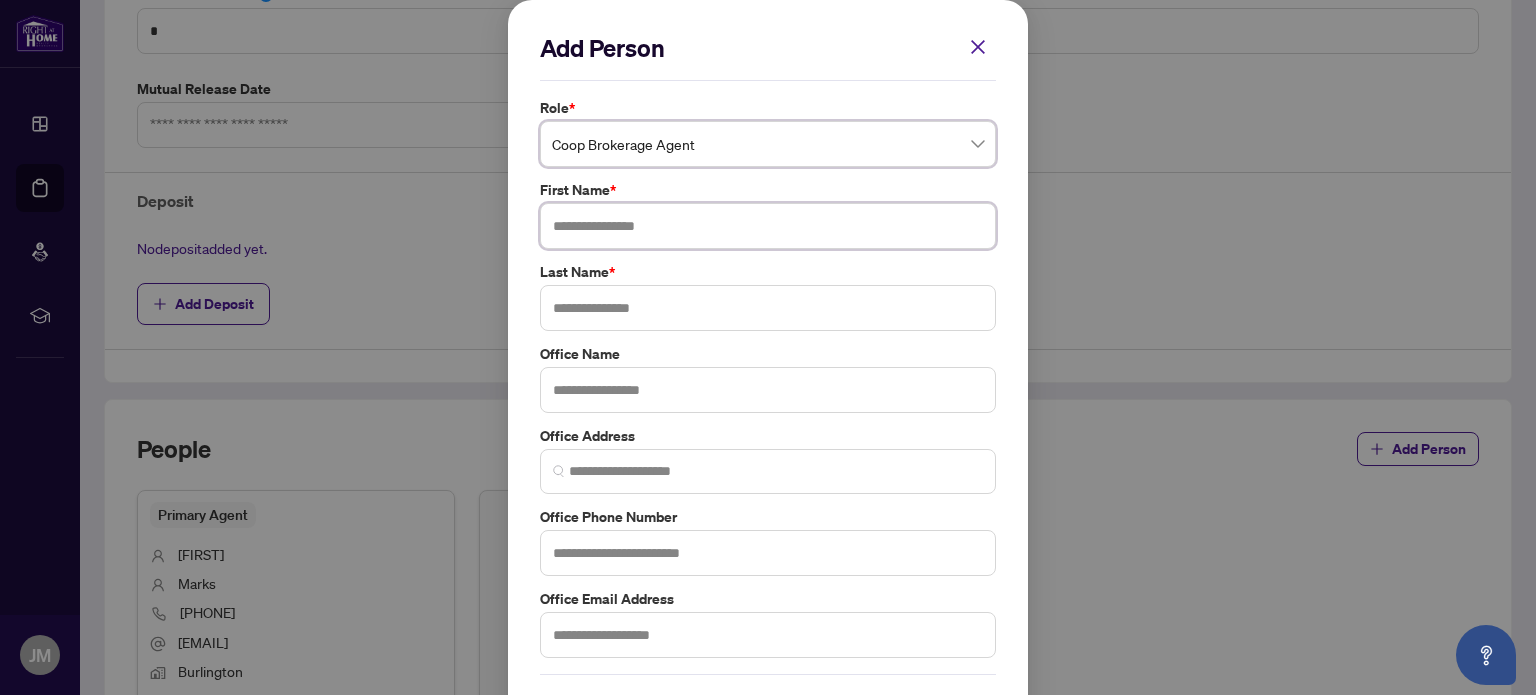 click at bounding box center (768, 226) 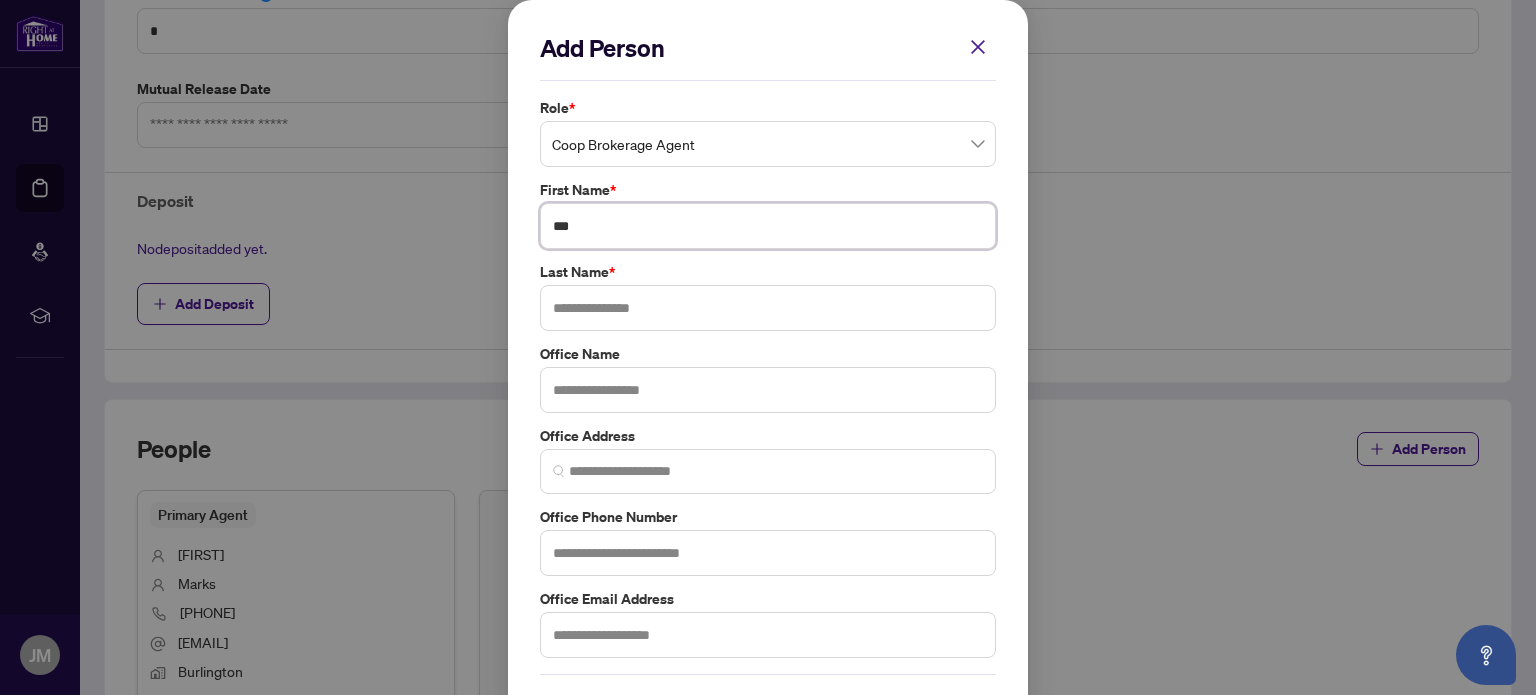 type on "***" 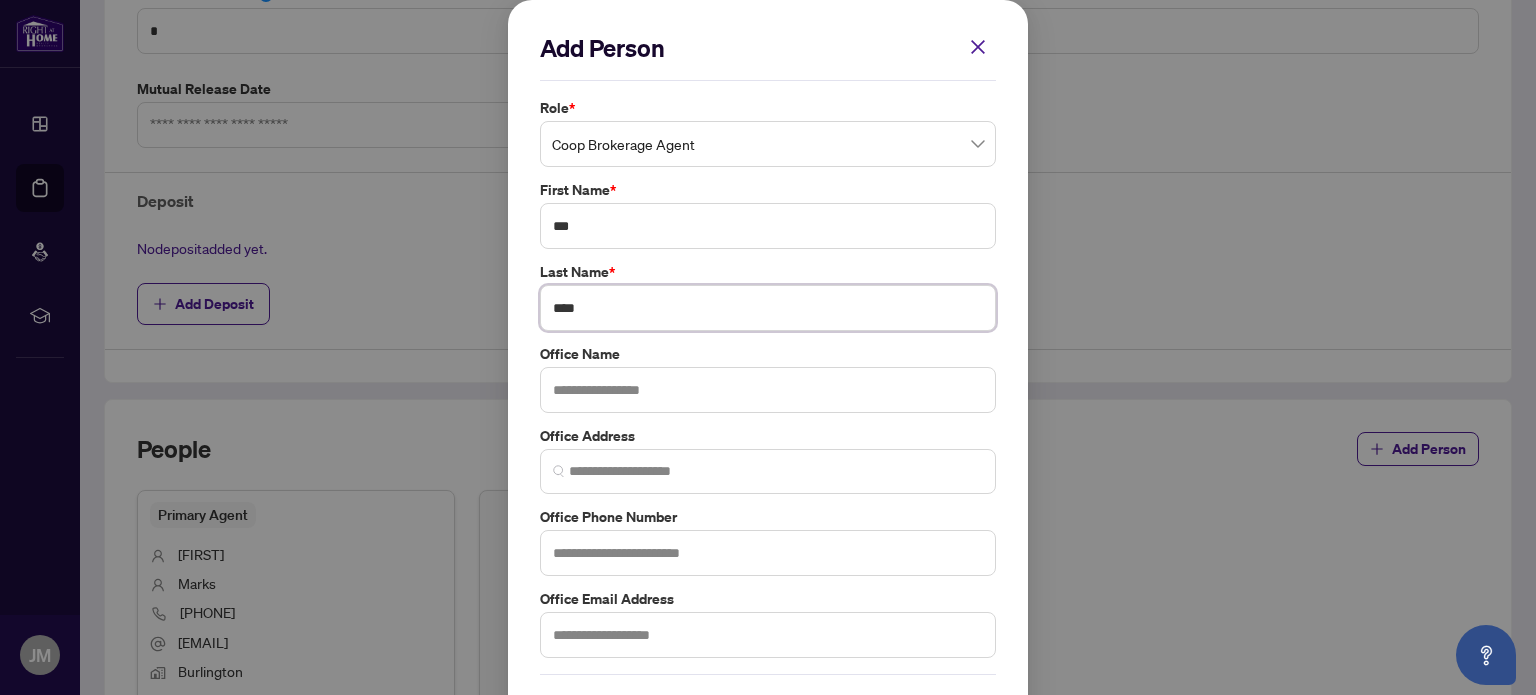 type on "****" 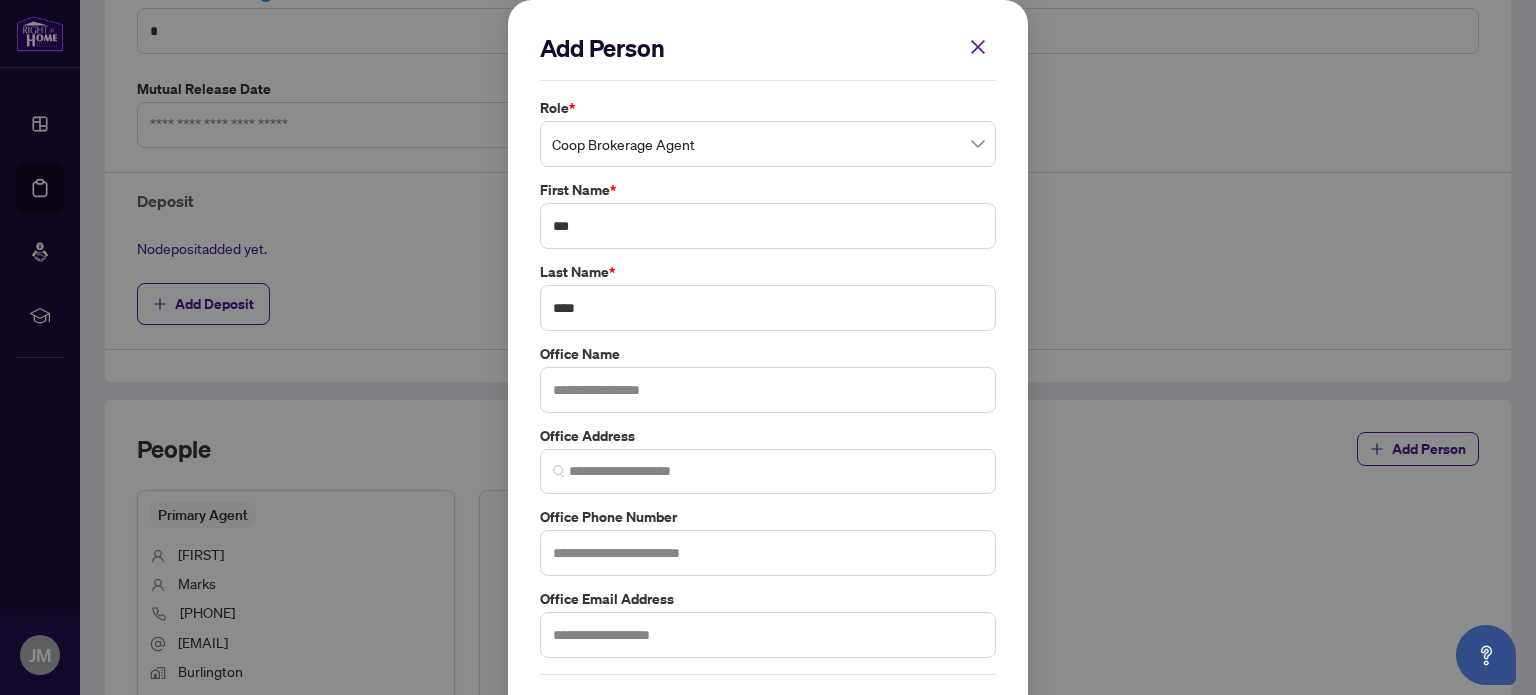 click on "Add Person Role * Coop Brokerage Agent 8 9 10 Seller Buyer Landlord Tenant Seller Lawyer Buyer Lawyer Listing Brokerage Agent Coop Brokerage Agent Additional RAHR agent Corporation Buyer First Name * *** Last Name * **** Office Name Office Address Office Phone Number Office Email Address Cancel Save Cancel OK" at bounding box center (768, 347) 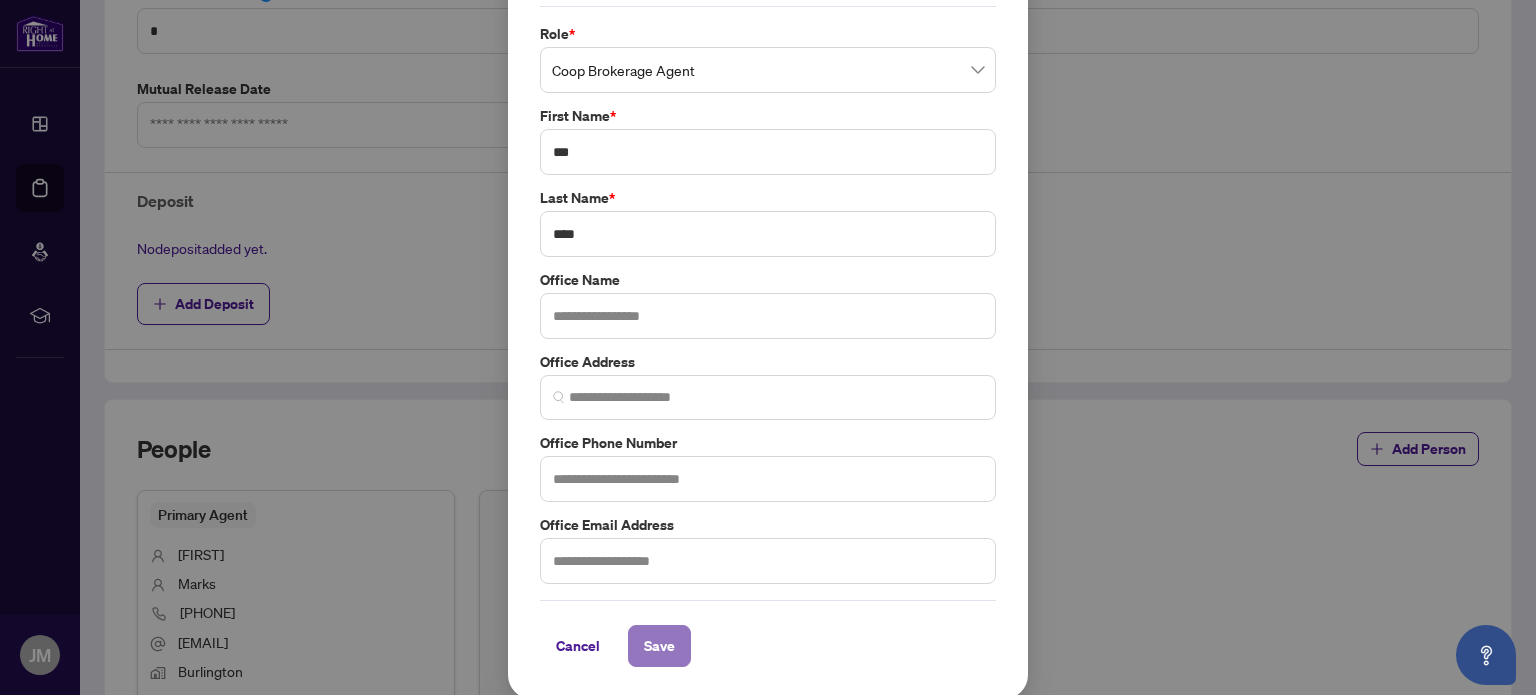click on "Save" at bounding box center (659, 646) 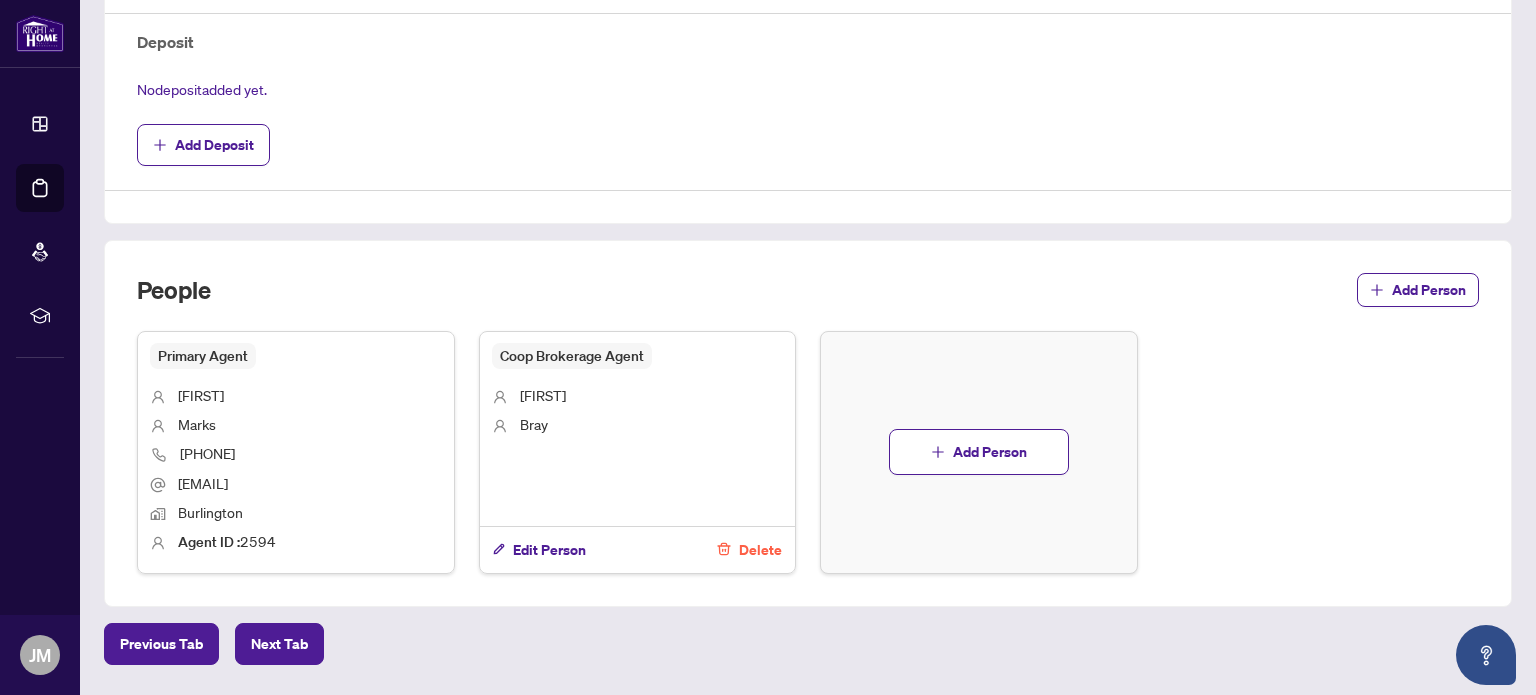 scroll, scrollTop: 822, scrollLeft: 0, axis: vertical 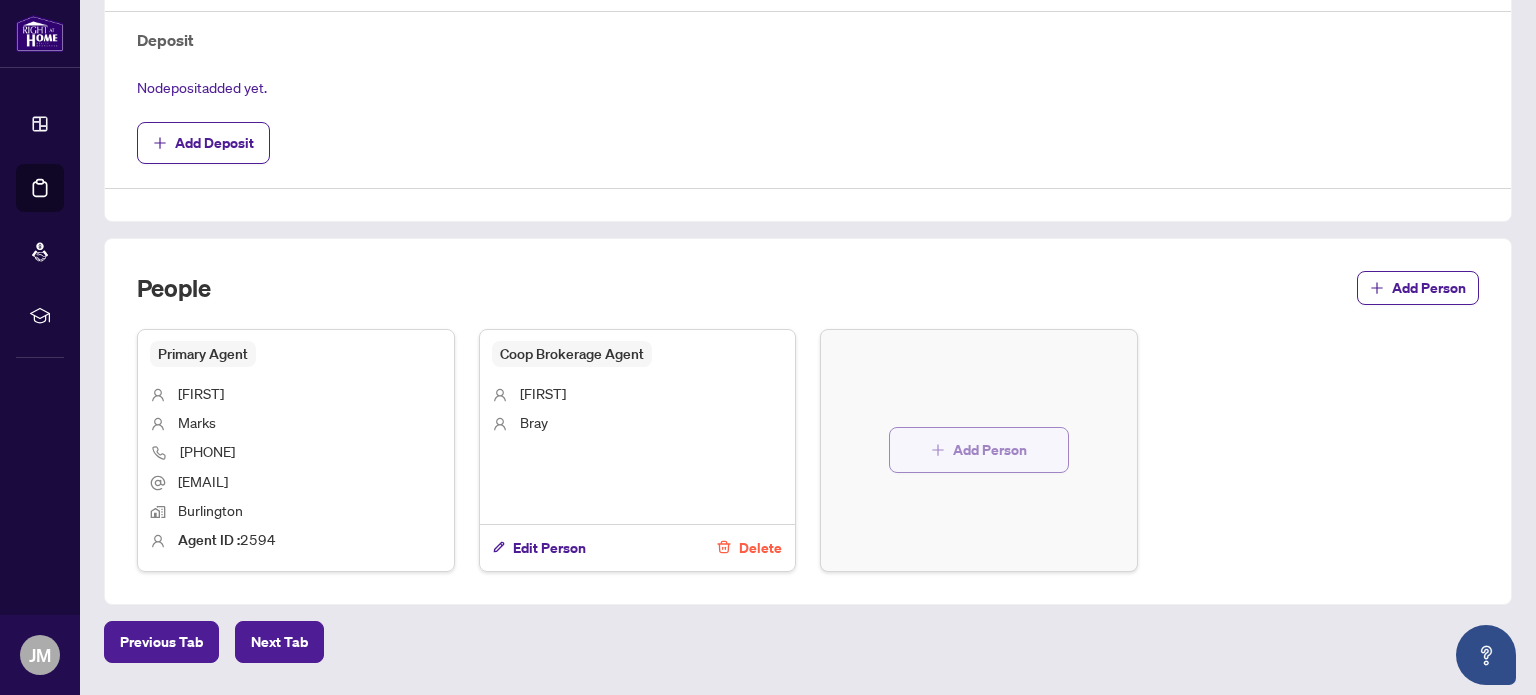 click on "Add Person" at bounding box center [990, 450] 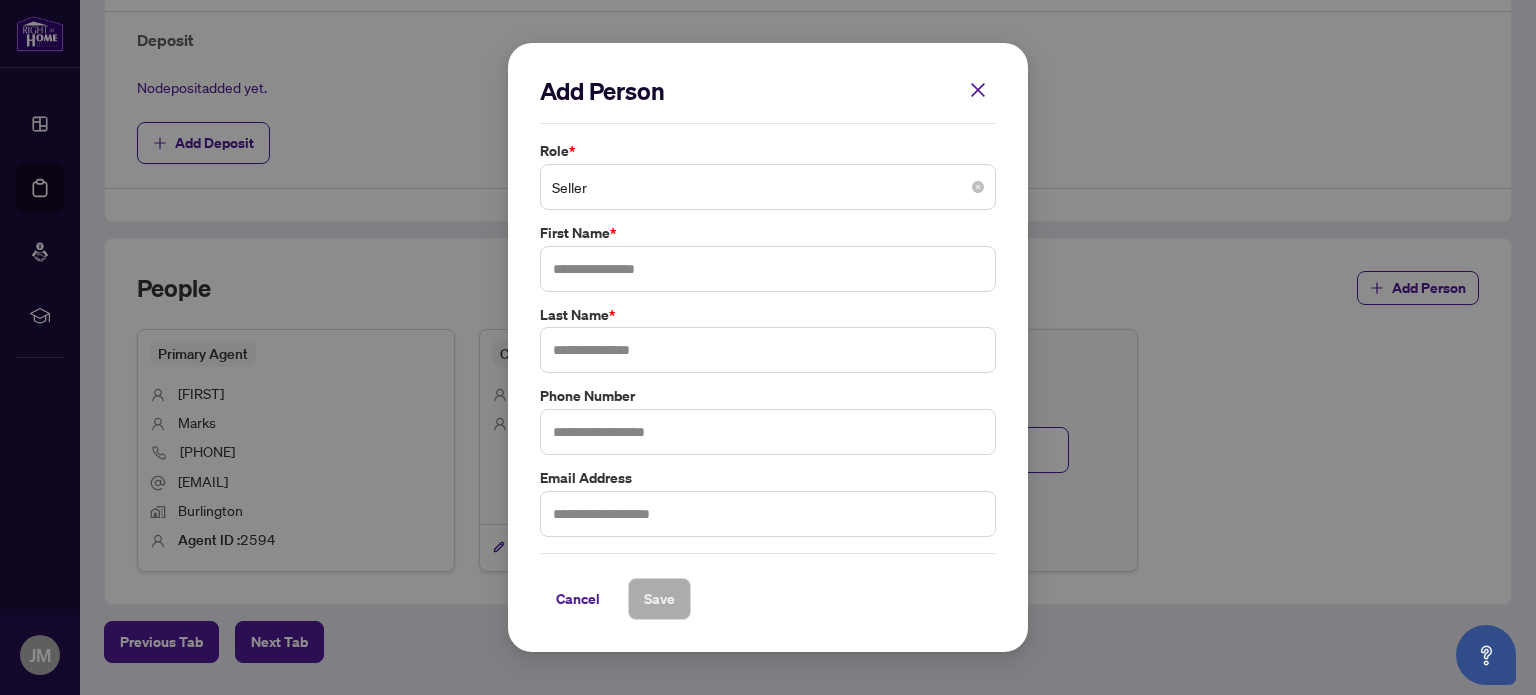 click on "Seller" at bounding box center (768, 187) 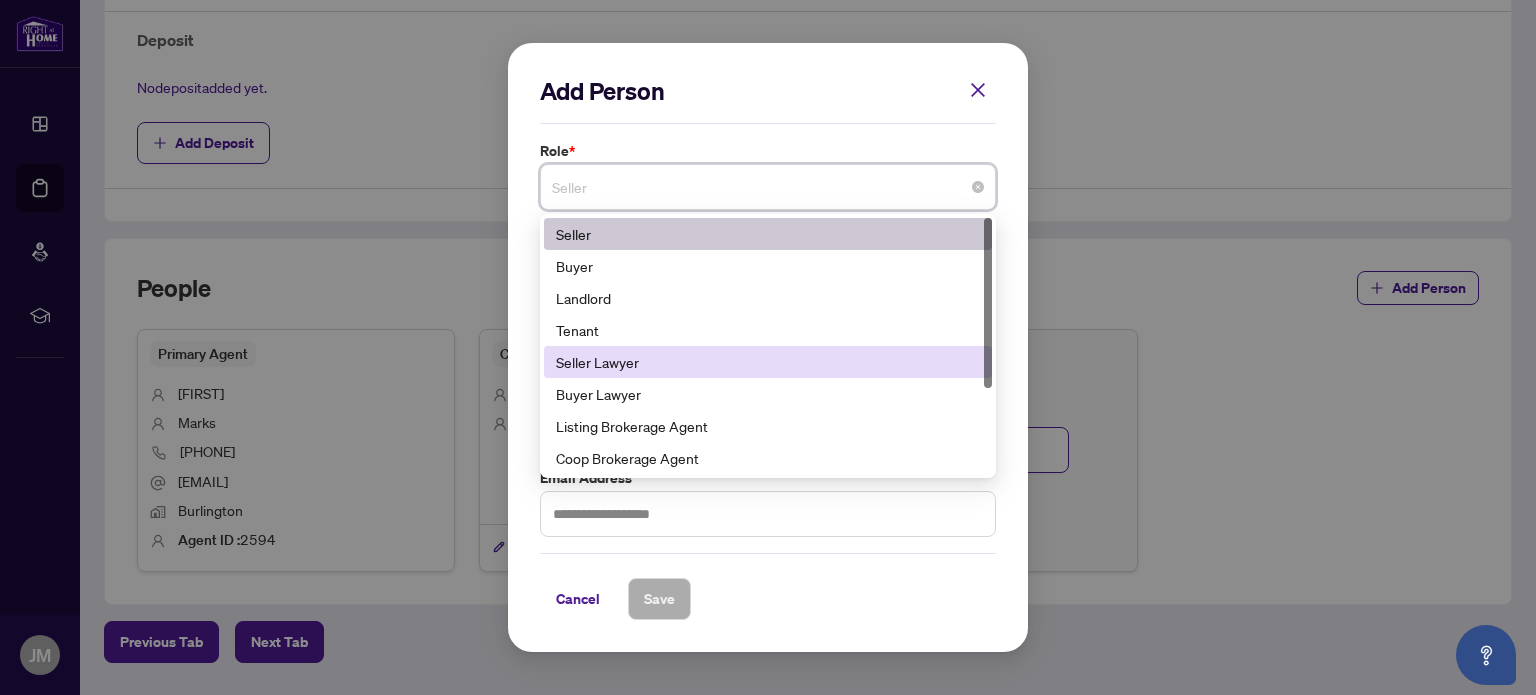 click on "Seller Lawyer" at bounding box center [768, 362] 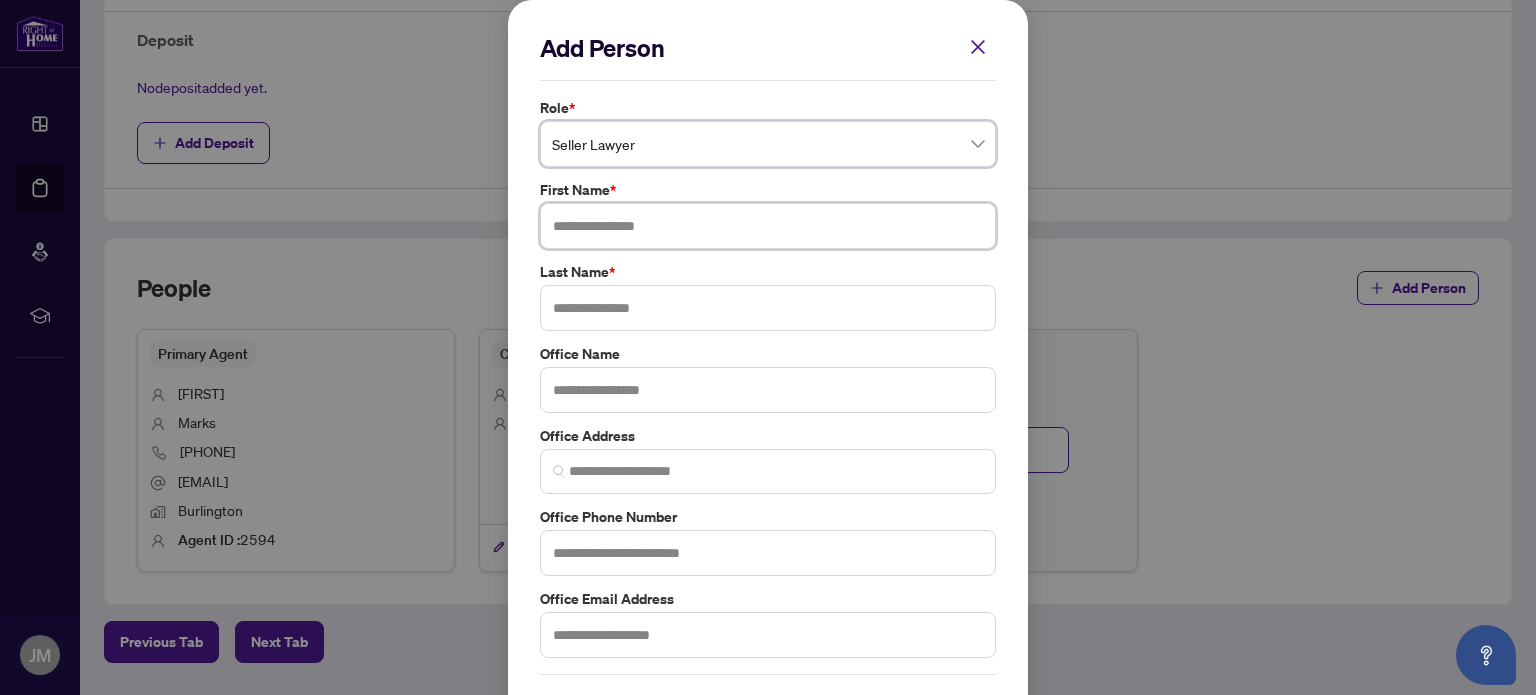 click at bounding box center [768, 226] 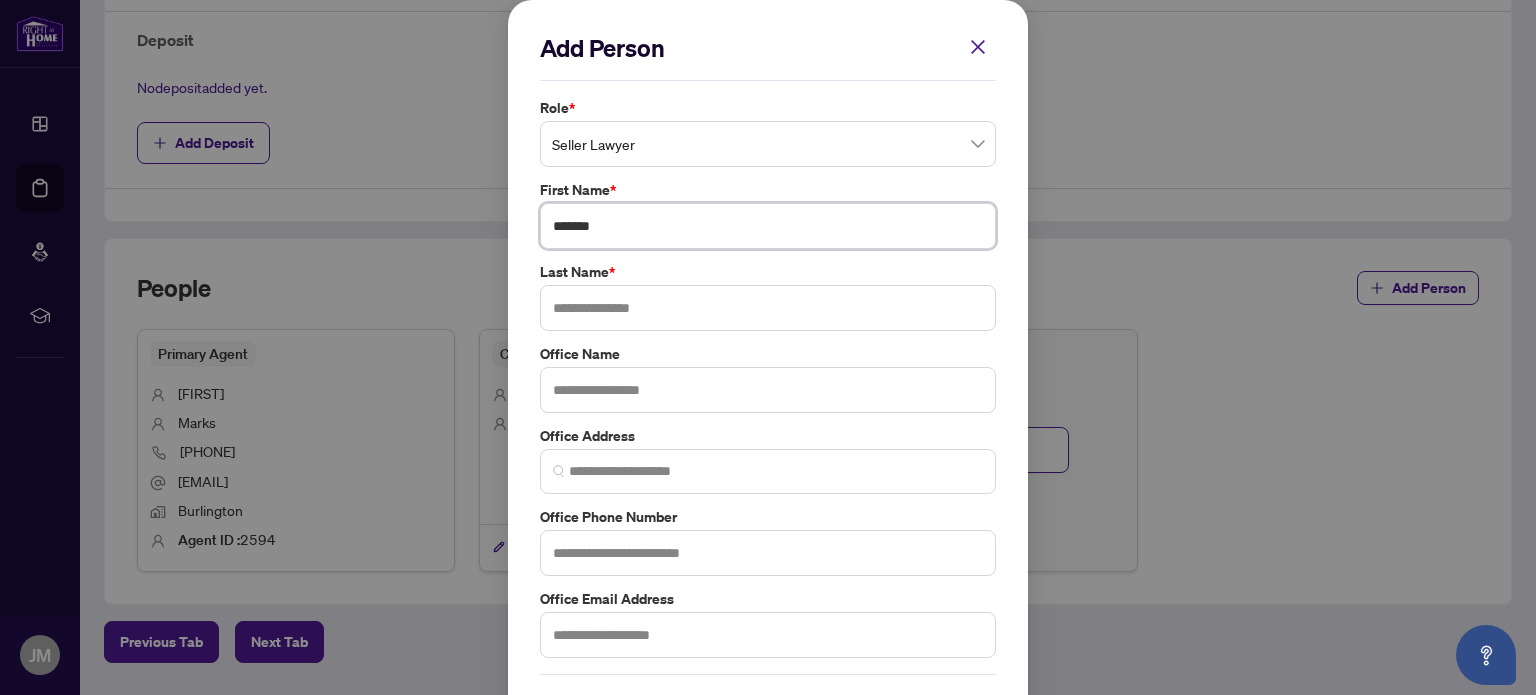 type on "*******" 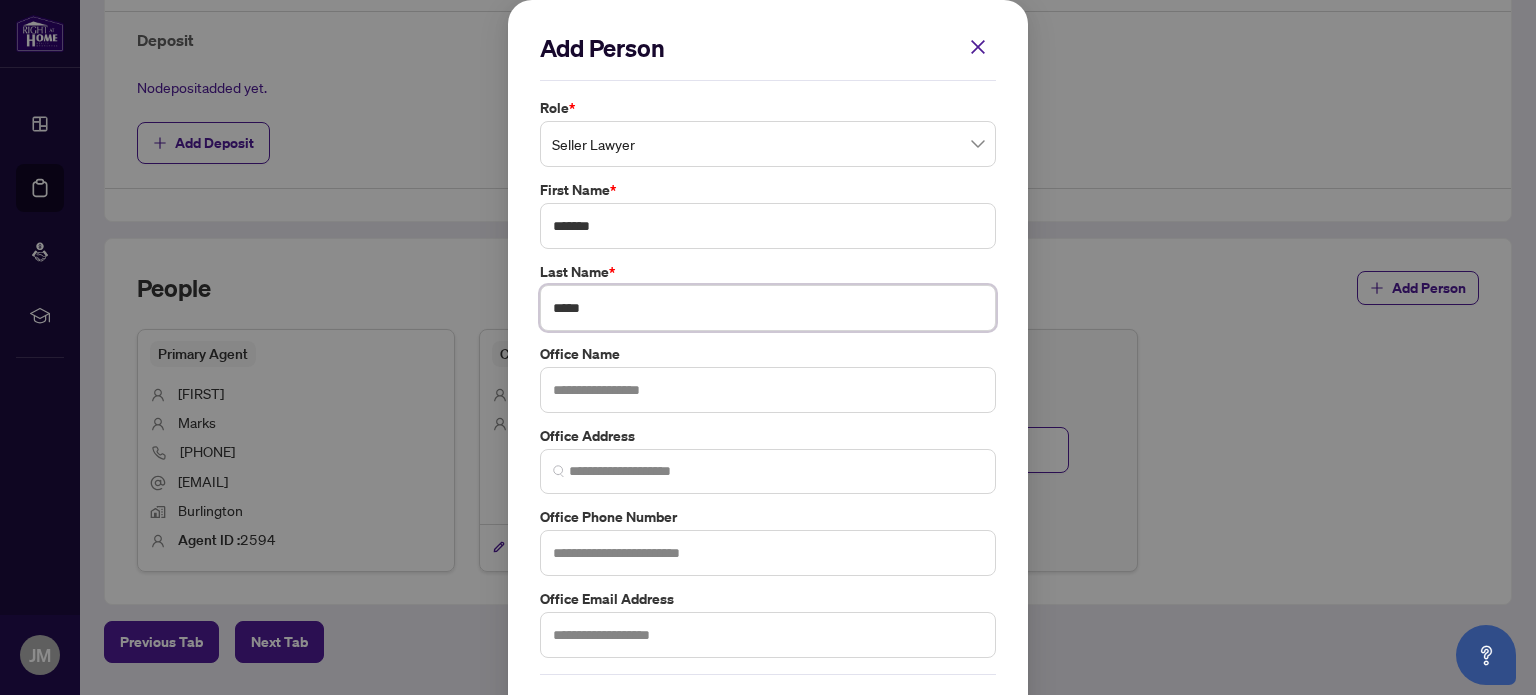 type on "*****" 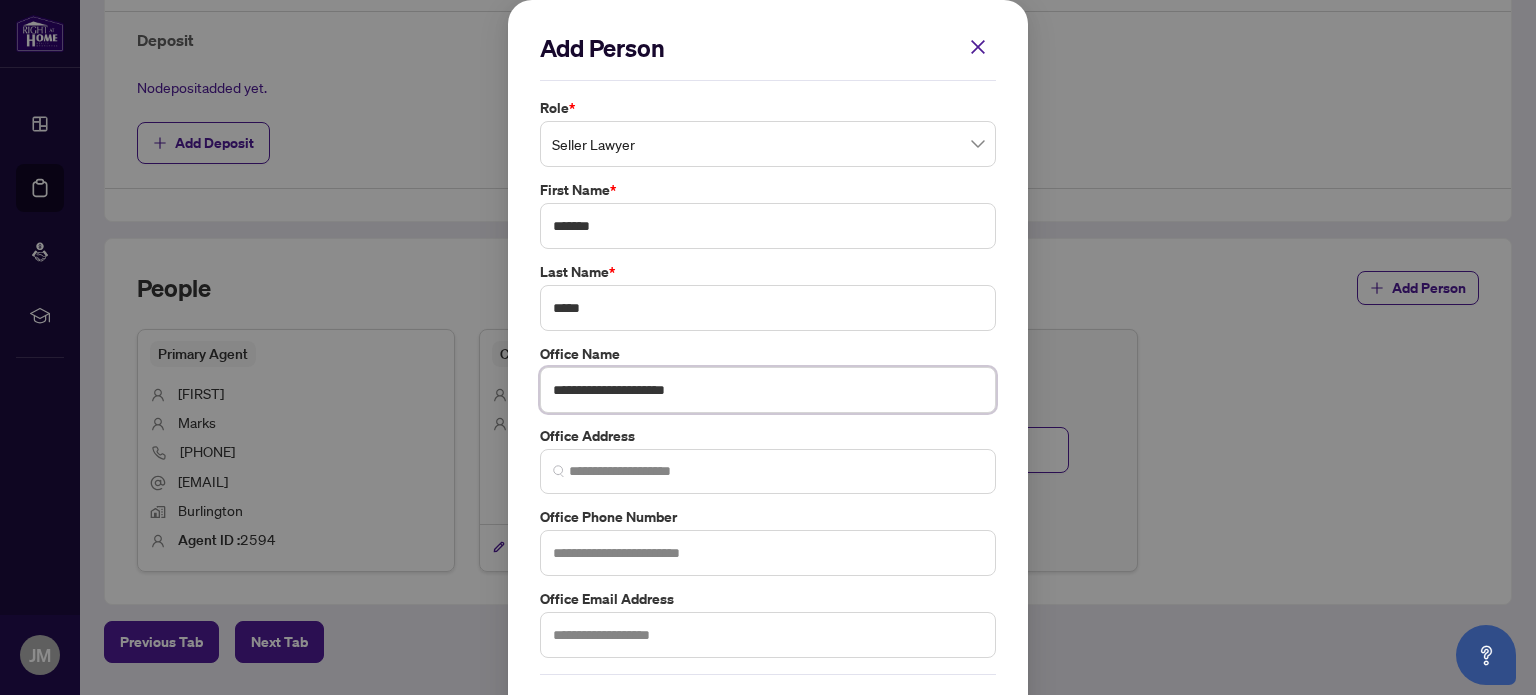 type on "**********" 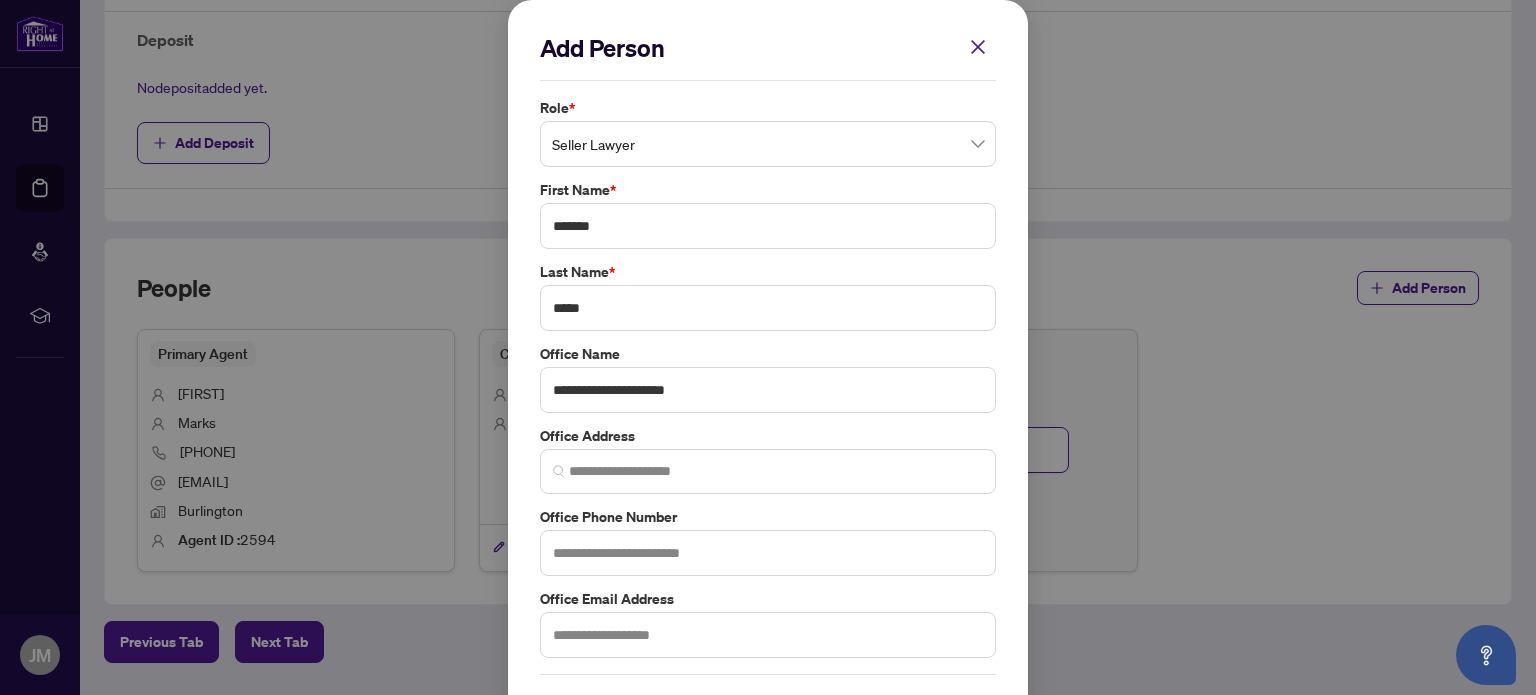 scroll, scrollTop: 74, scrollLeft: 0, axis: vertical 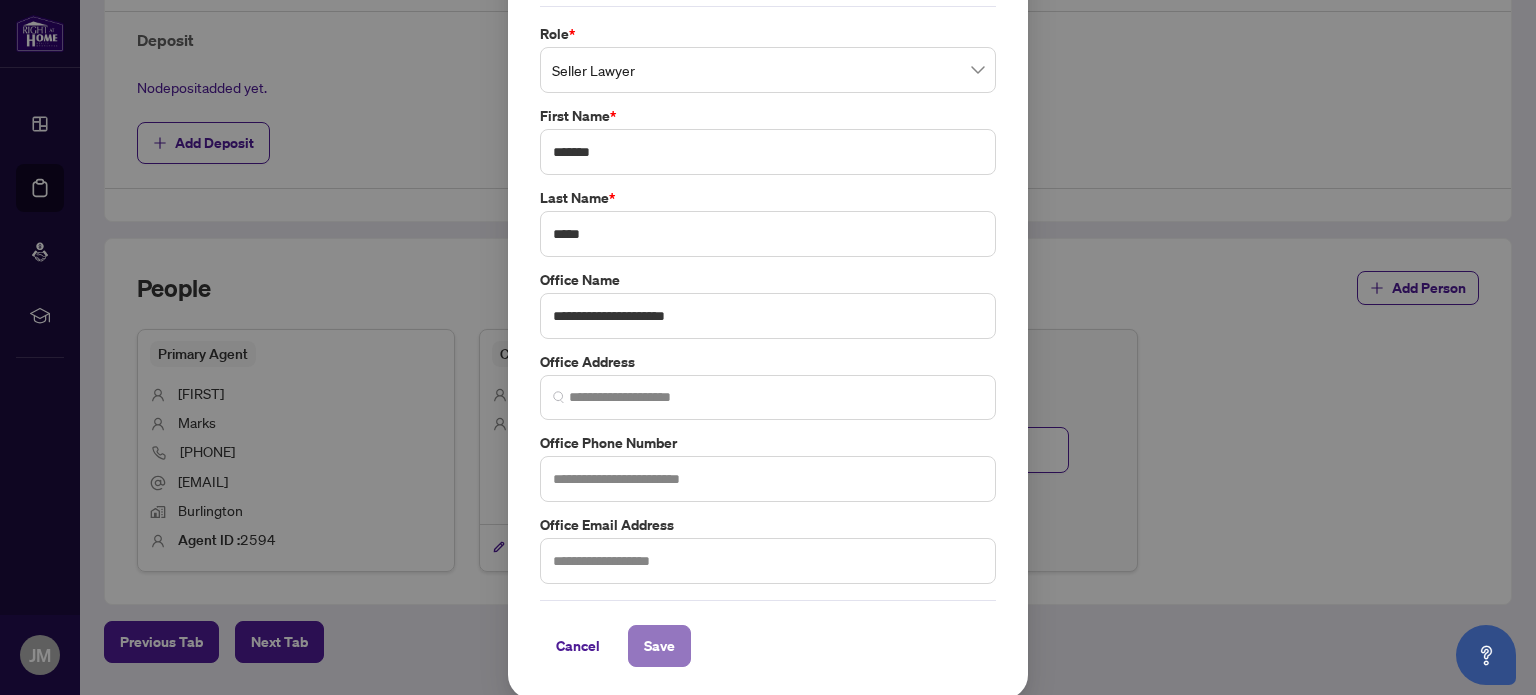 click on "Save" at bounding box center (659, 646) 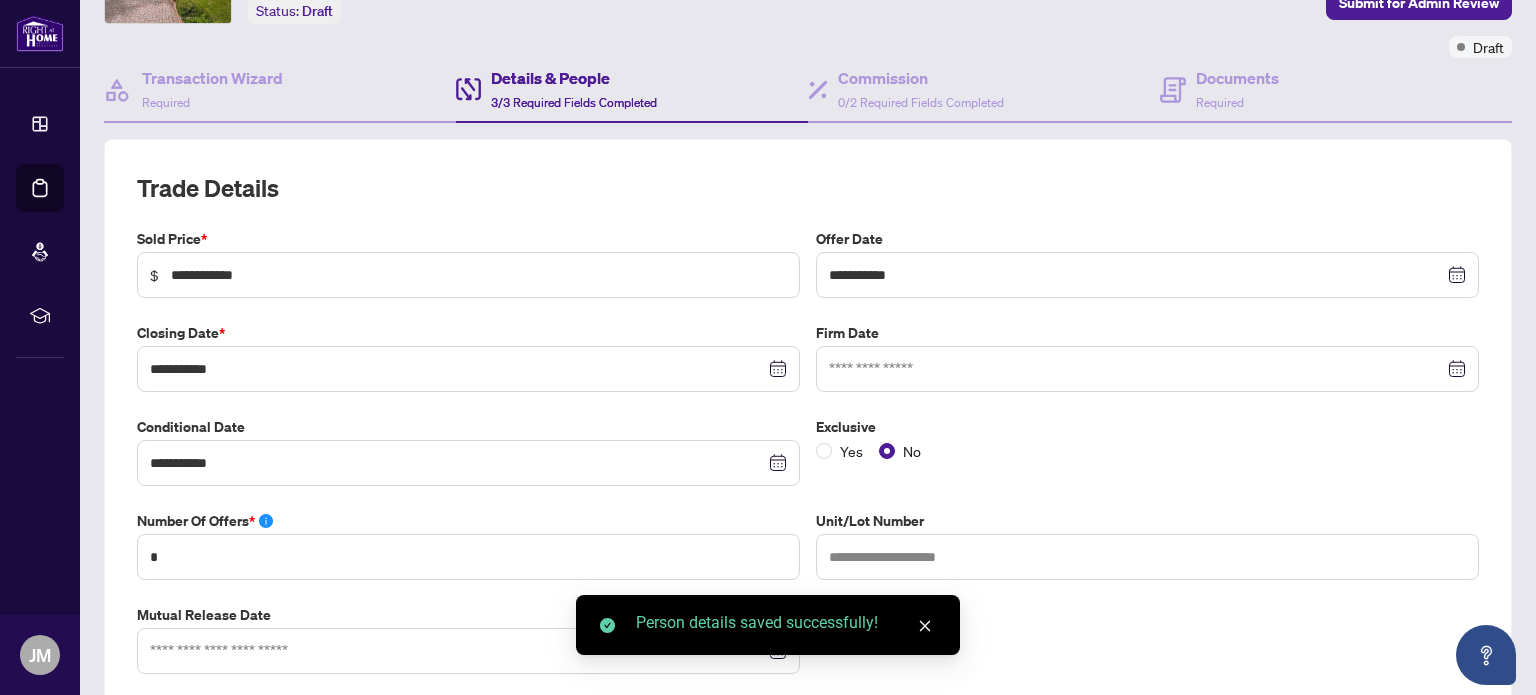 scroll, scrollTop: 128, scrollLeft: 0, axis: vertical 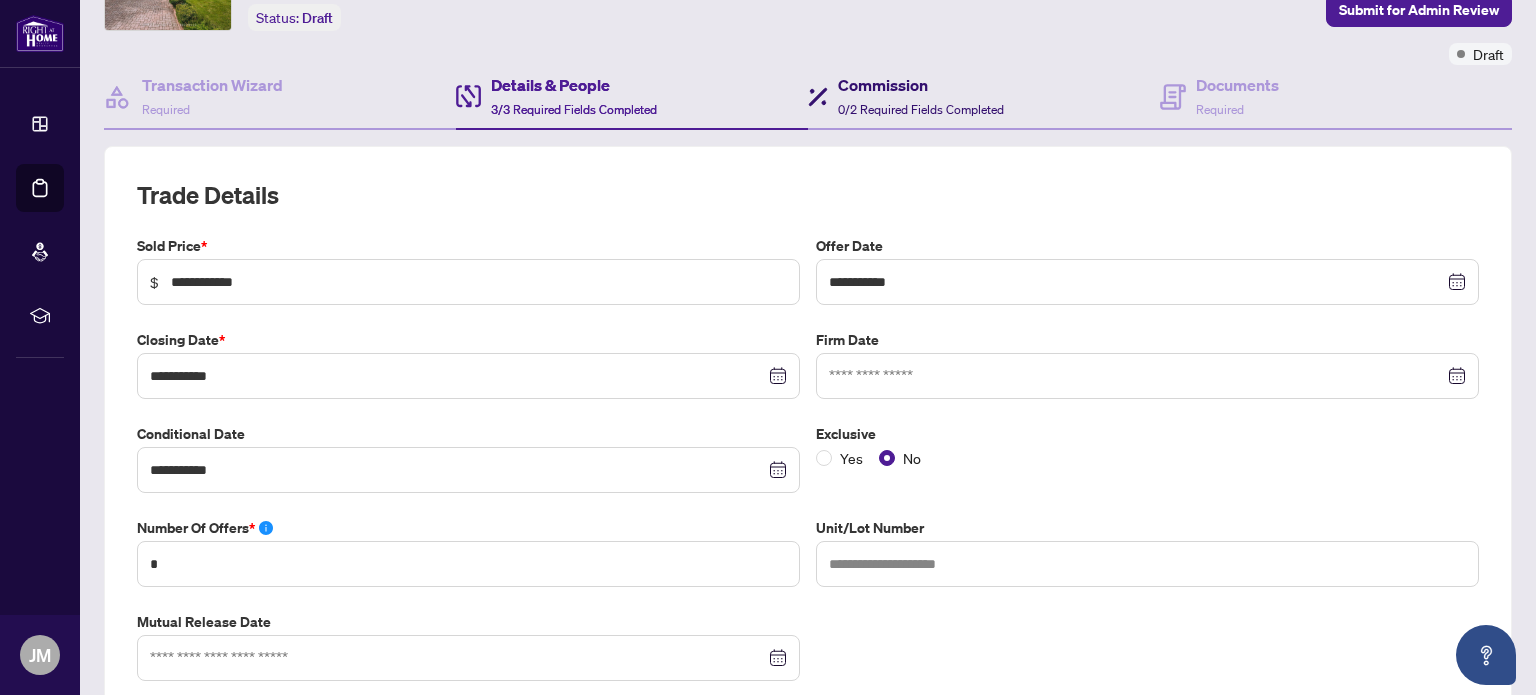 click on "0/2 Required Fields Completed" at bounding box center (921, 109) 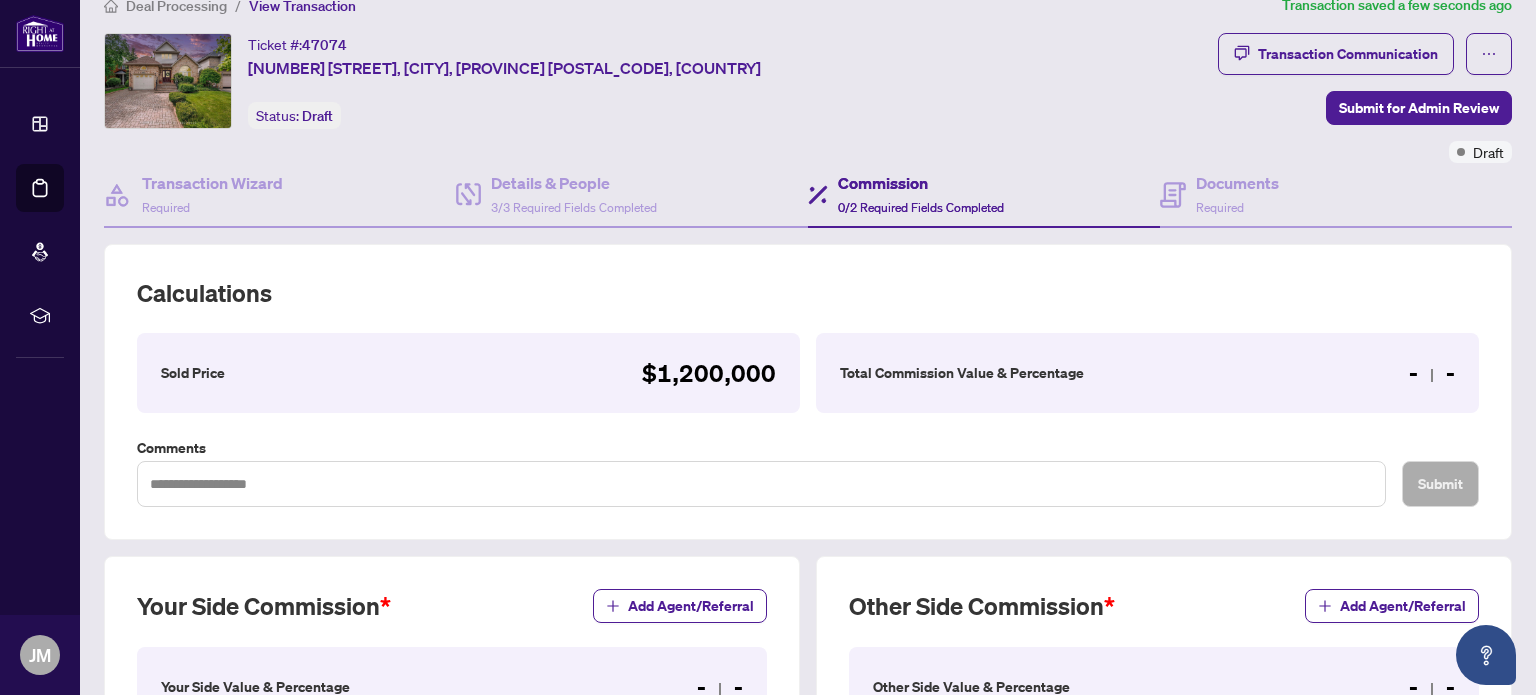 scroll, scrollTop: 128, scrollLeft: 0, axis: vertical 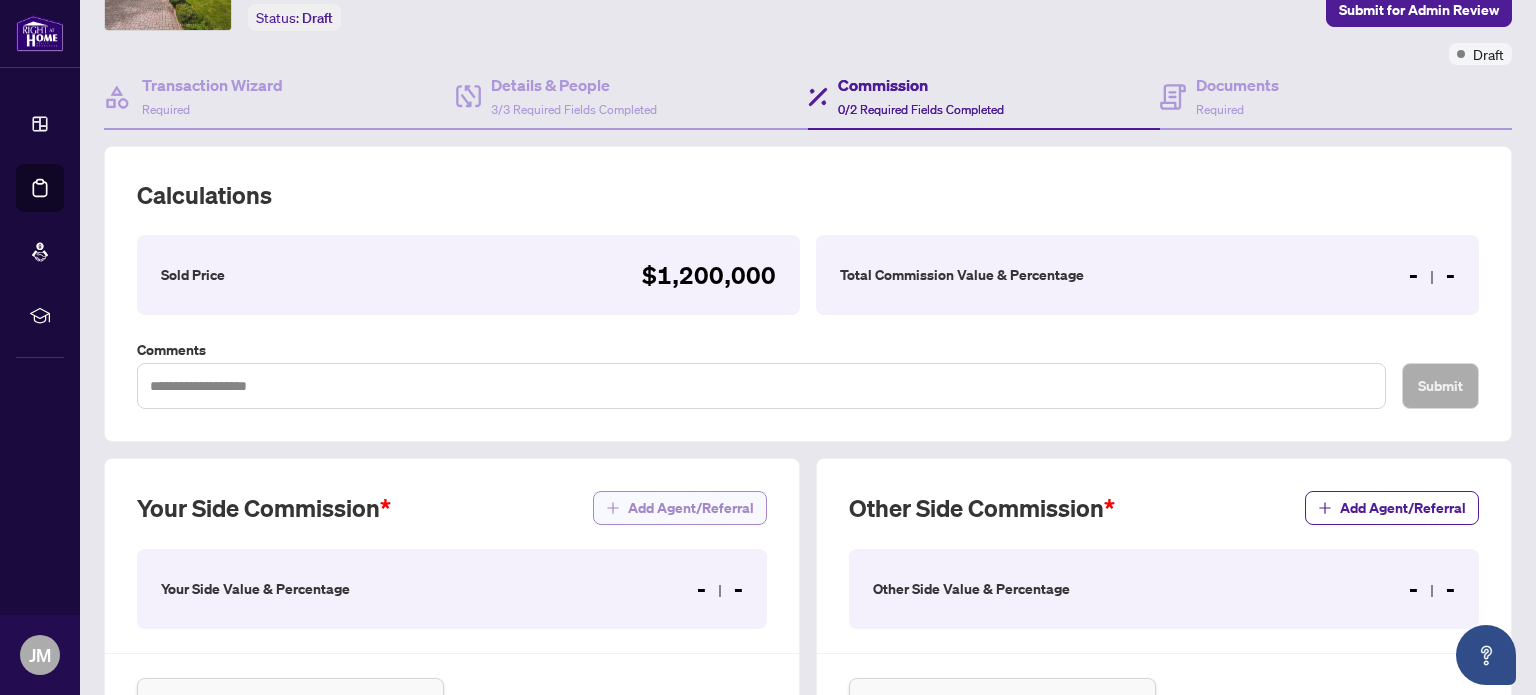 click on "Add Agent/Referral" at bounding box center [691, 508] 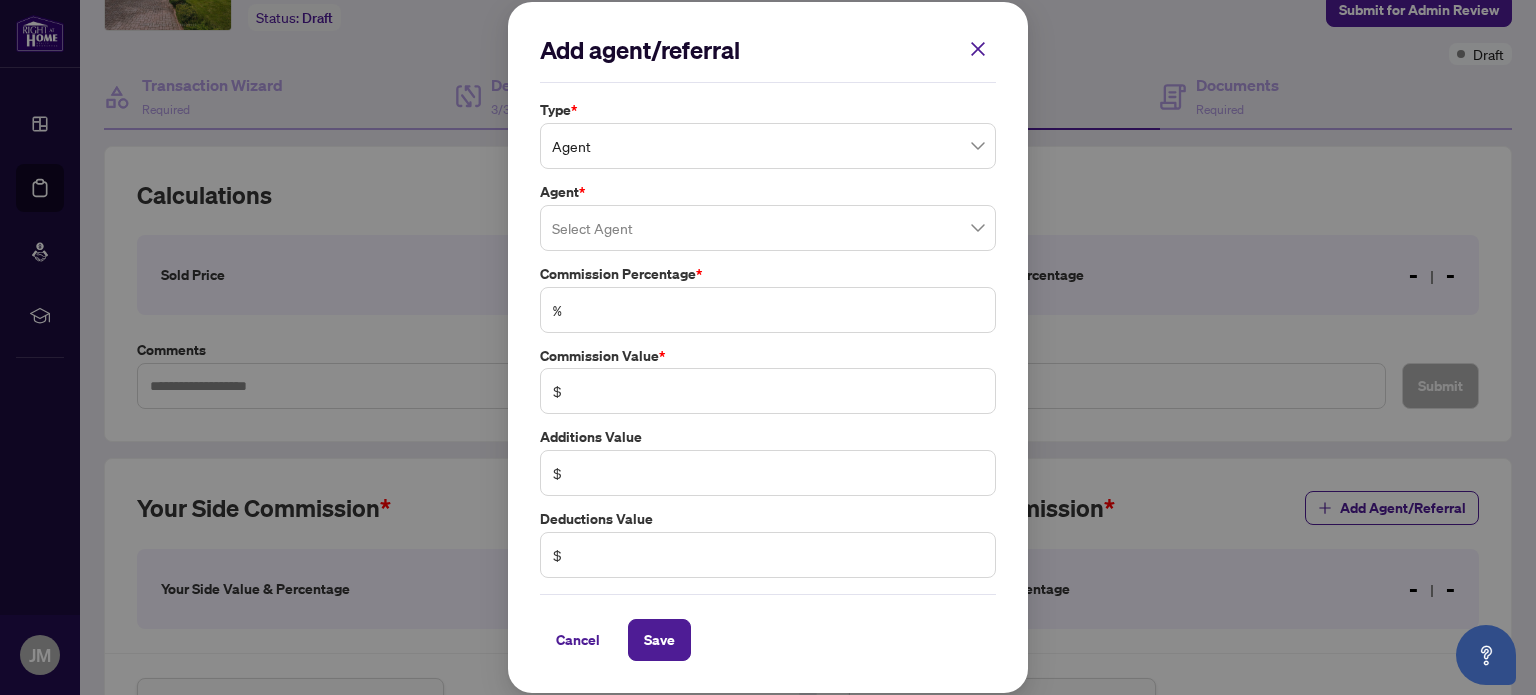click on "Agent" at bounding box center (768, 146) 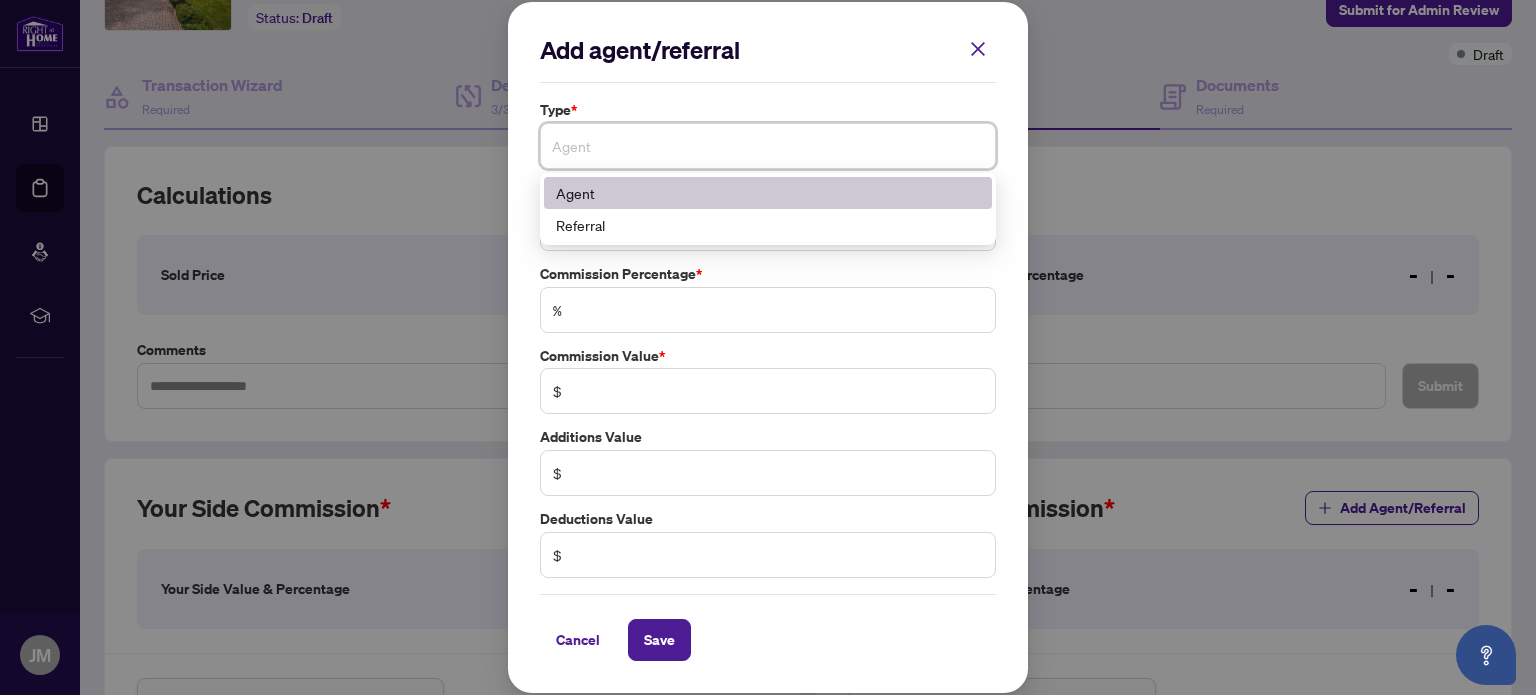 click on "Agent" at bounding box center (768, 193) 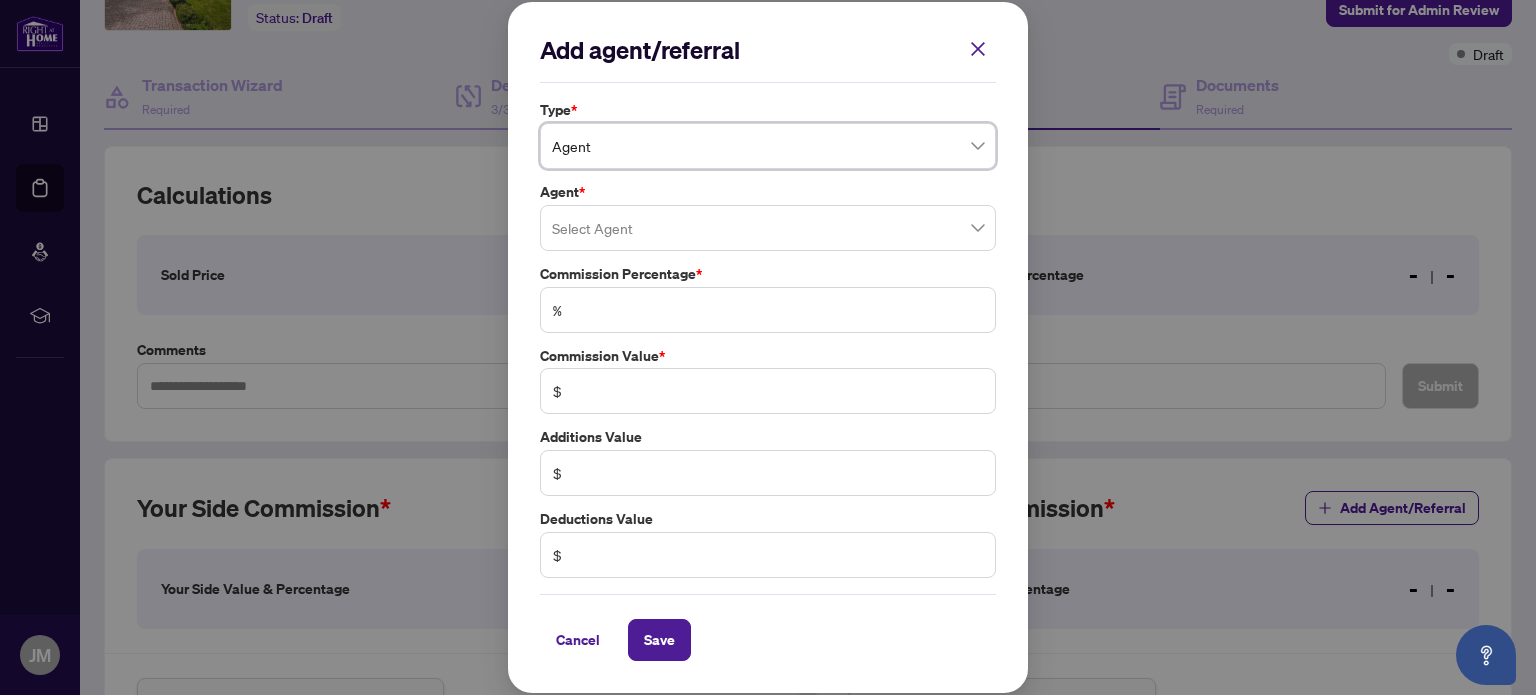 click at bounding box center [768, 228] 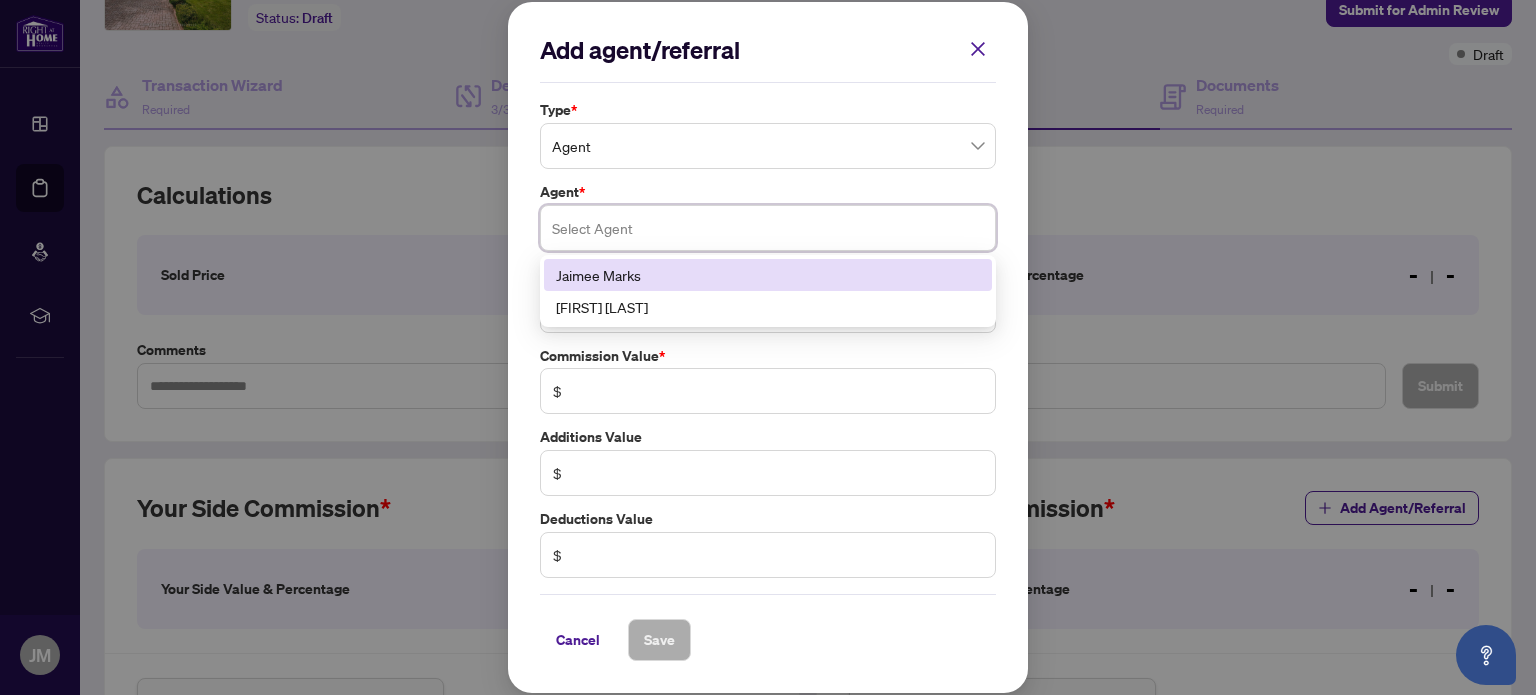 click on "Jaimee Marks" at bounding box center [768, 275] 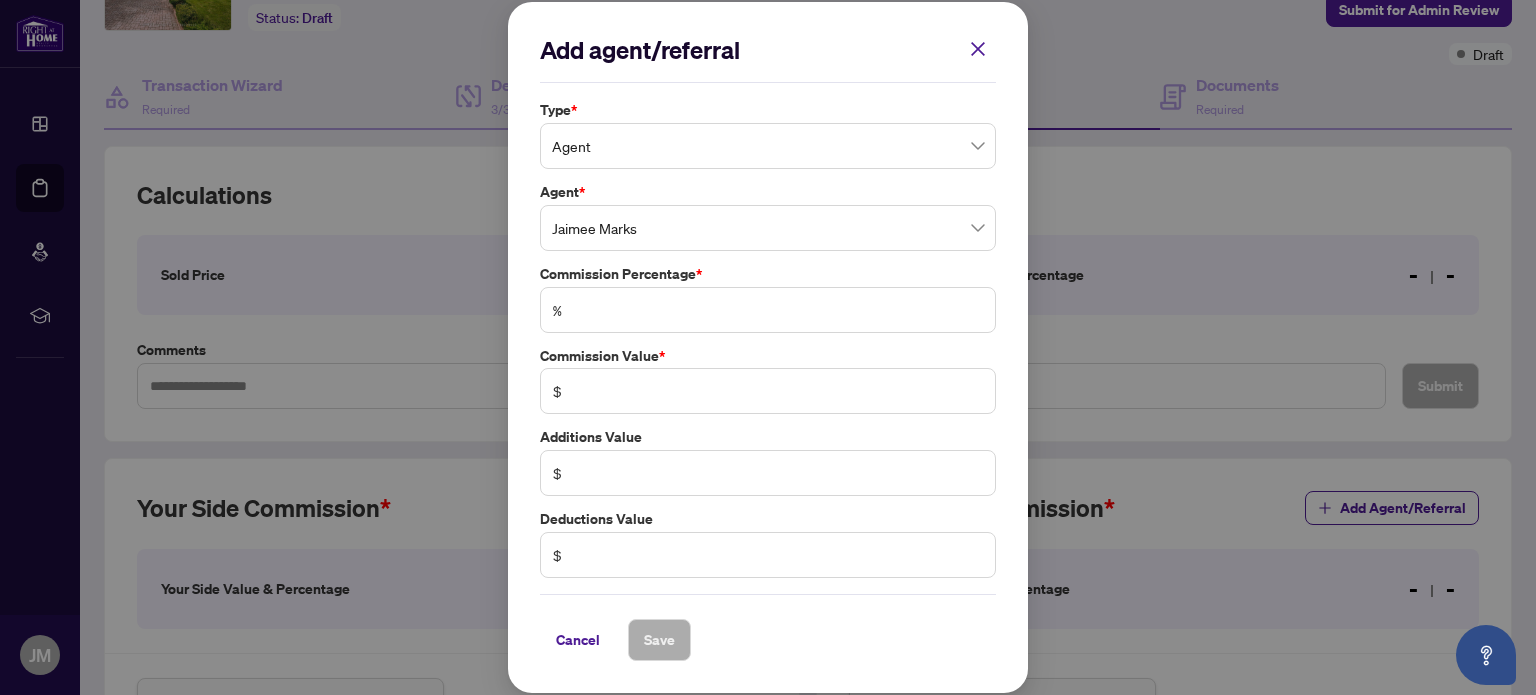 click on "%" at bounding box center [768, 310] 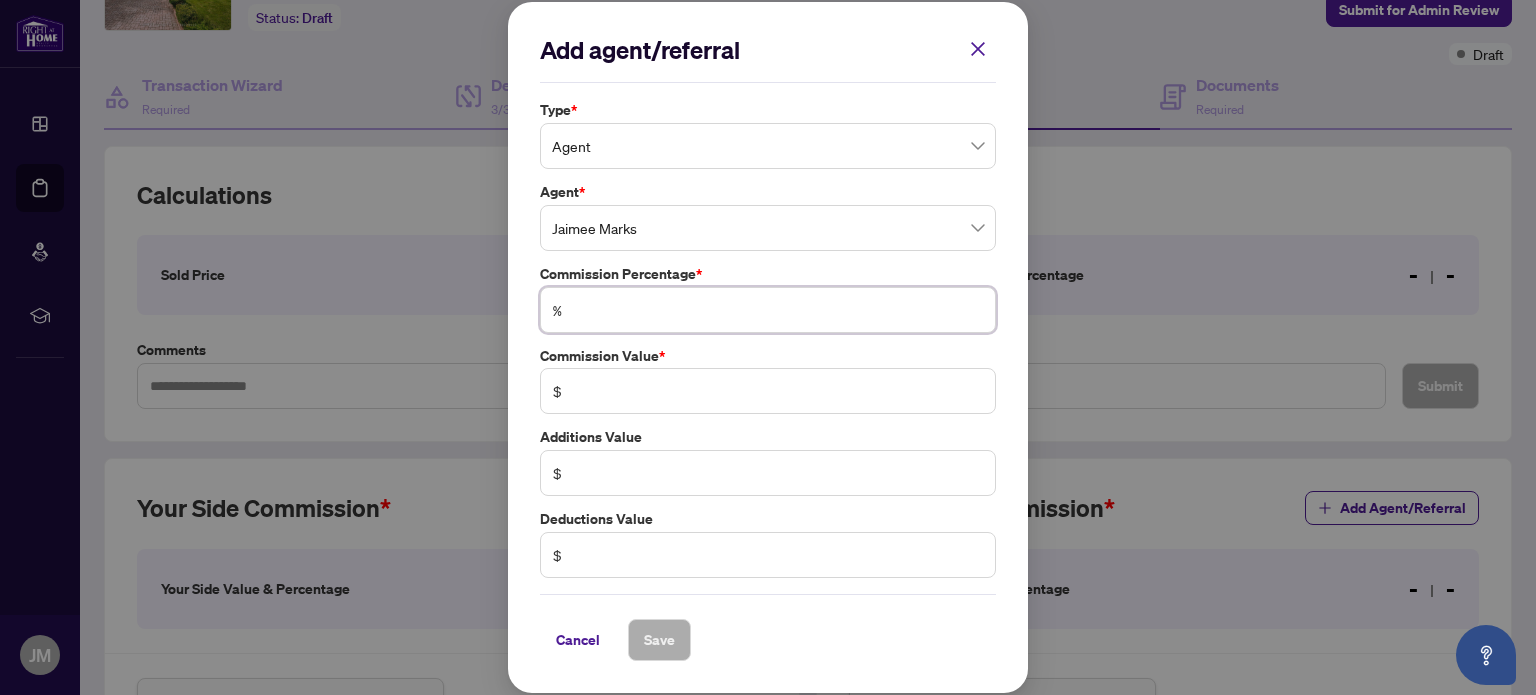 type on "*" 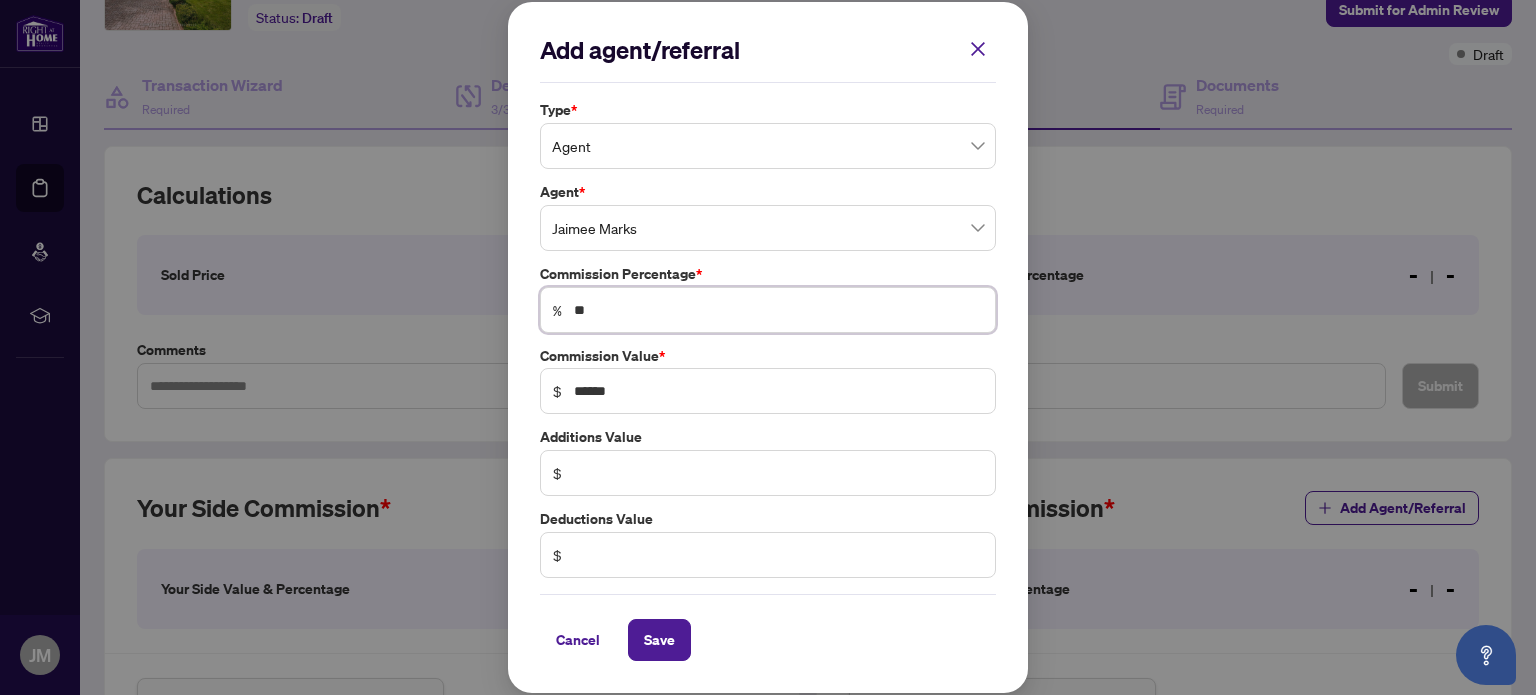 type on "***" 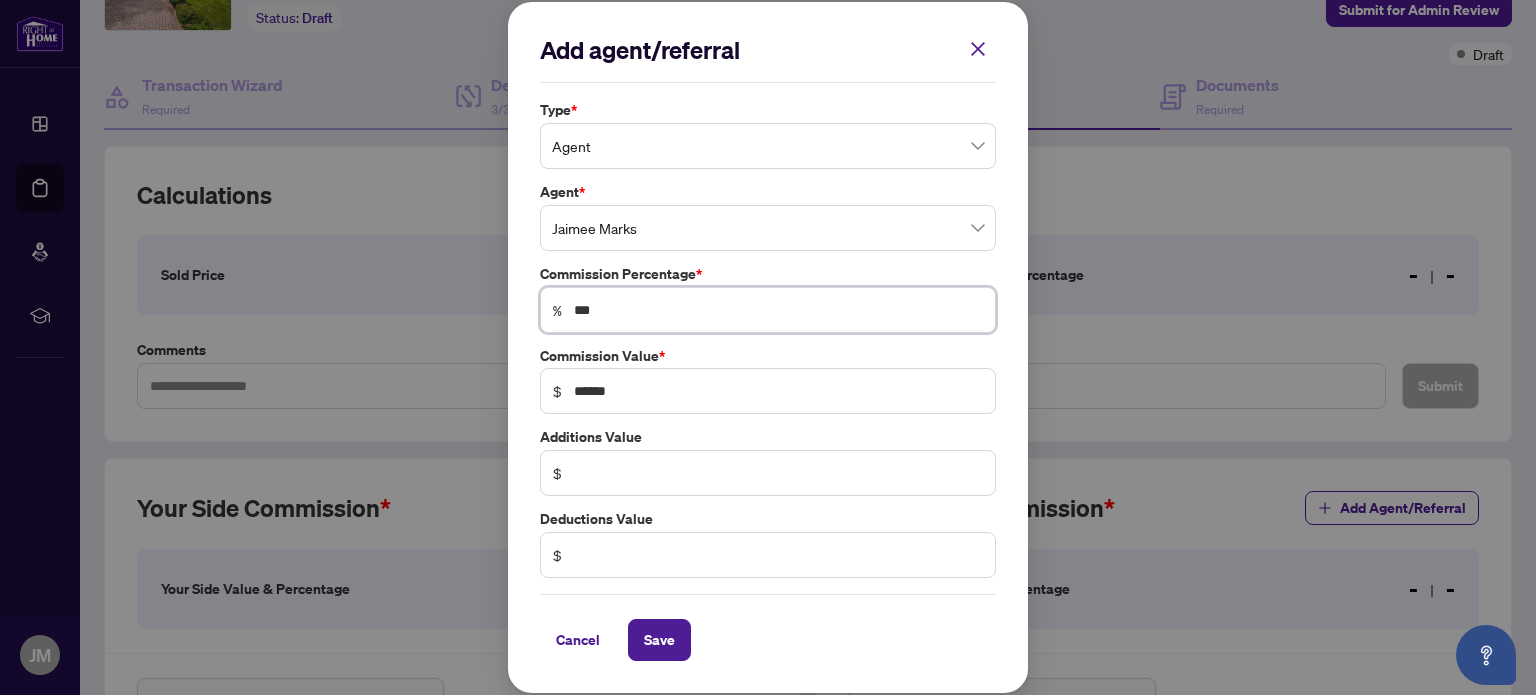 type on "****" 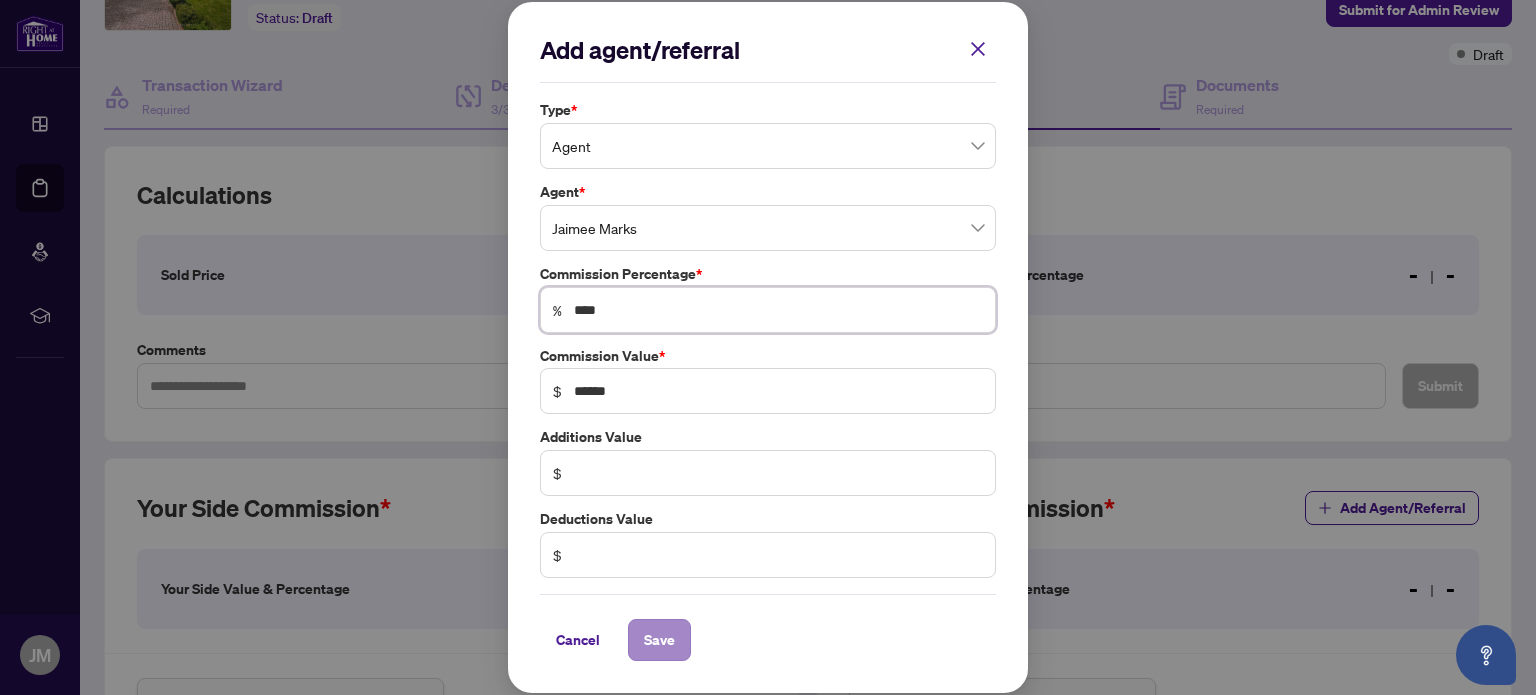 type on "****" 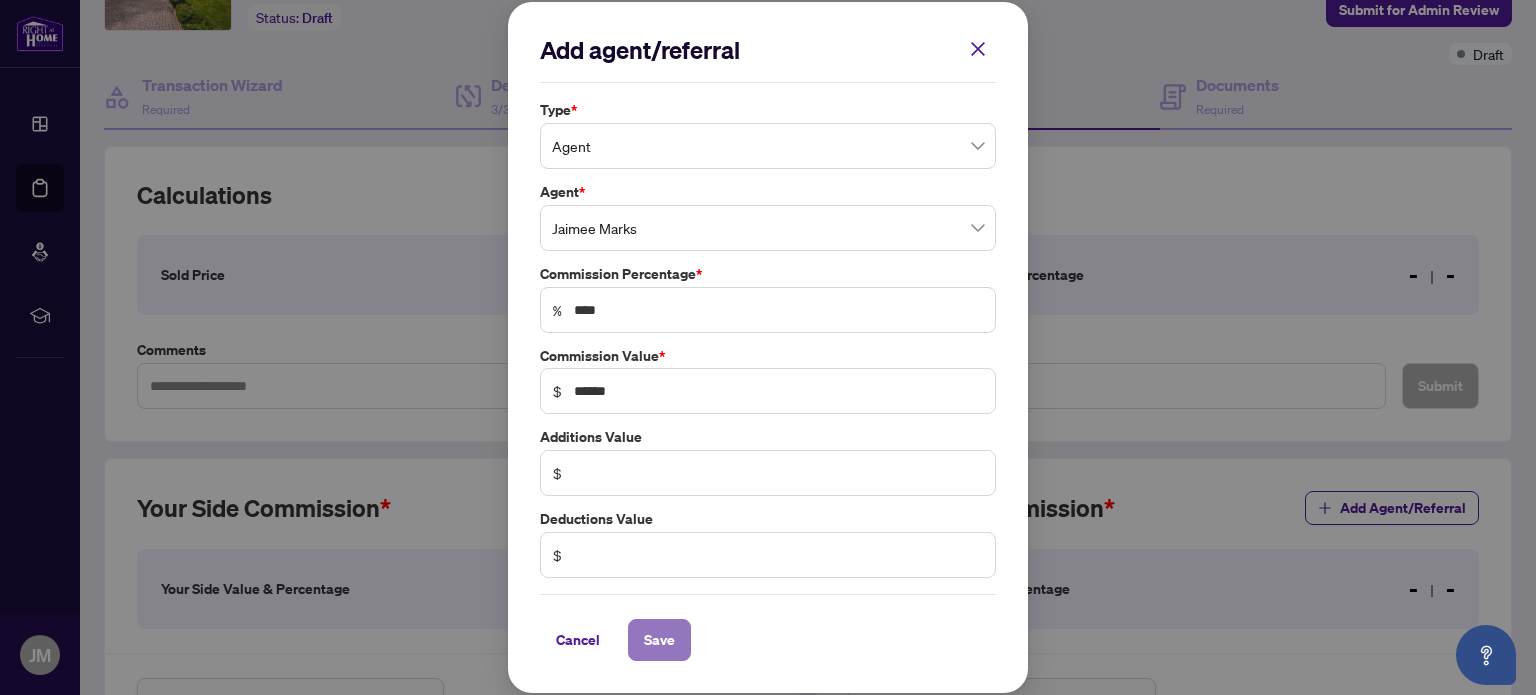 click on "Save" at bounding box center [659, 640] 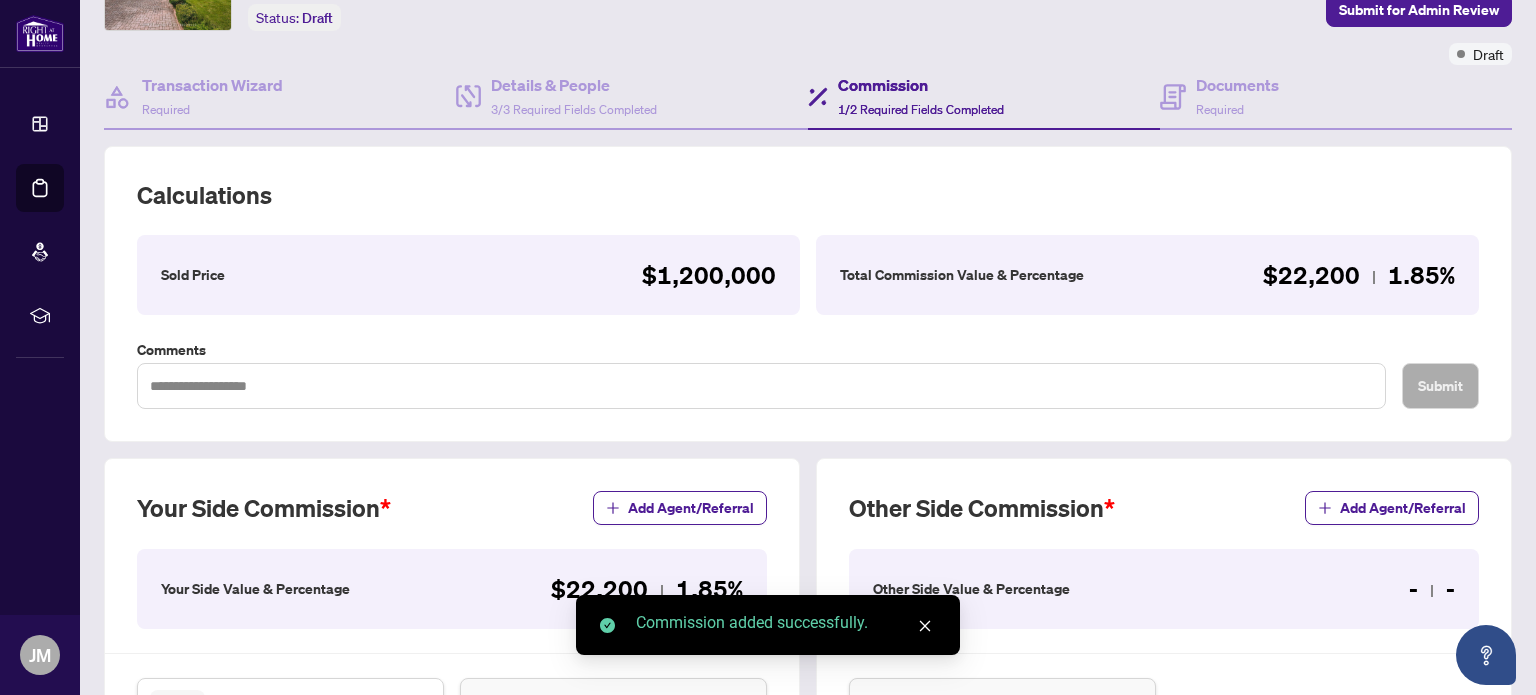 scroll, scrollTop: 292, scrollLeft: 0, axis: vertical 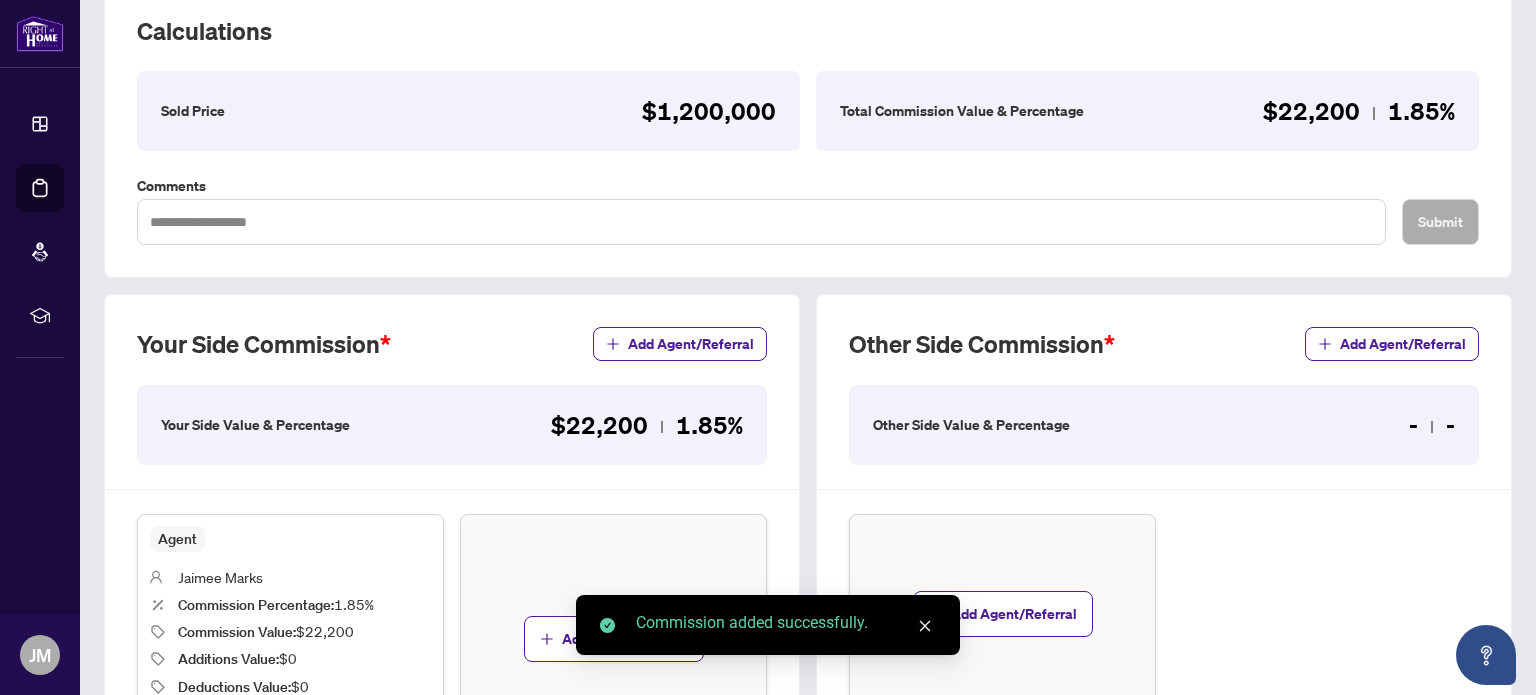 click on "Other Side Value & Percentage" at bounding box center [971, 425] 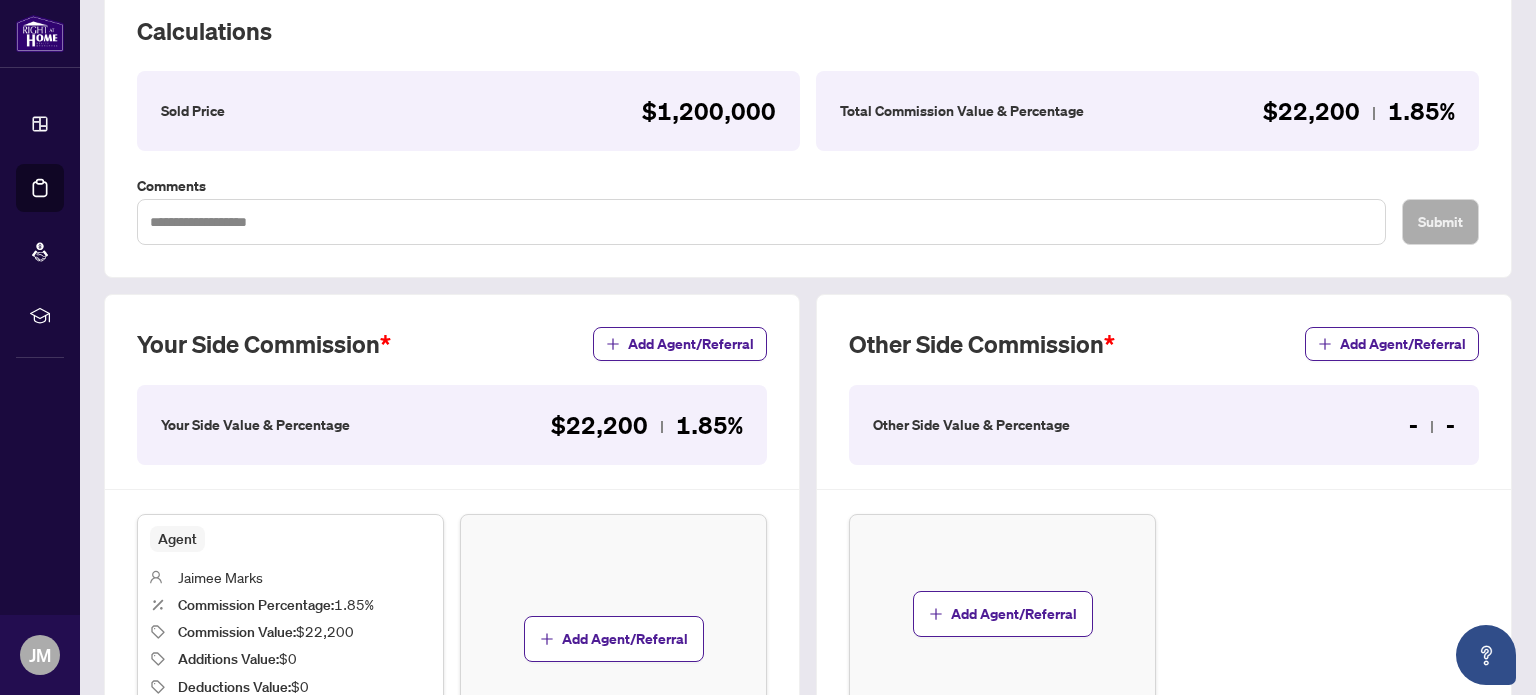 click on "Other Side Value & Percentage -     -" at bounding box center (1164, 425) 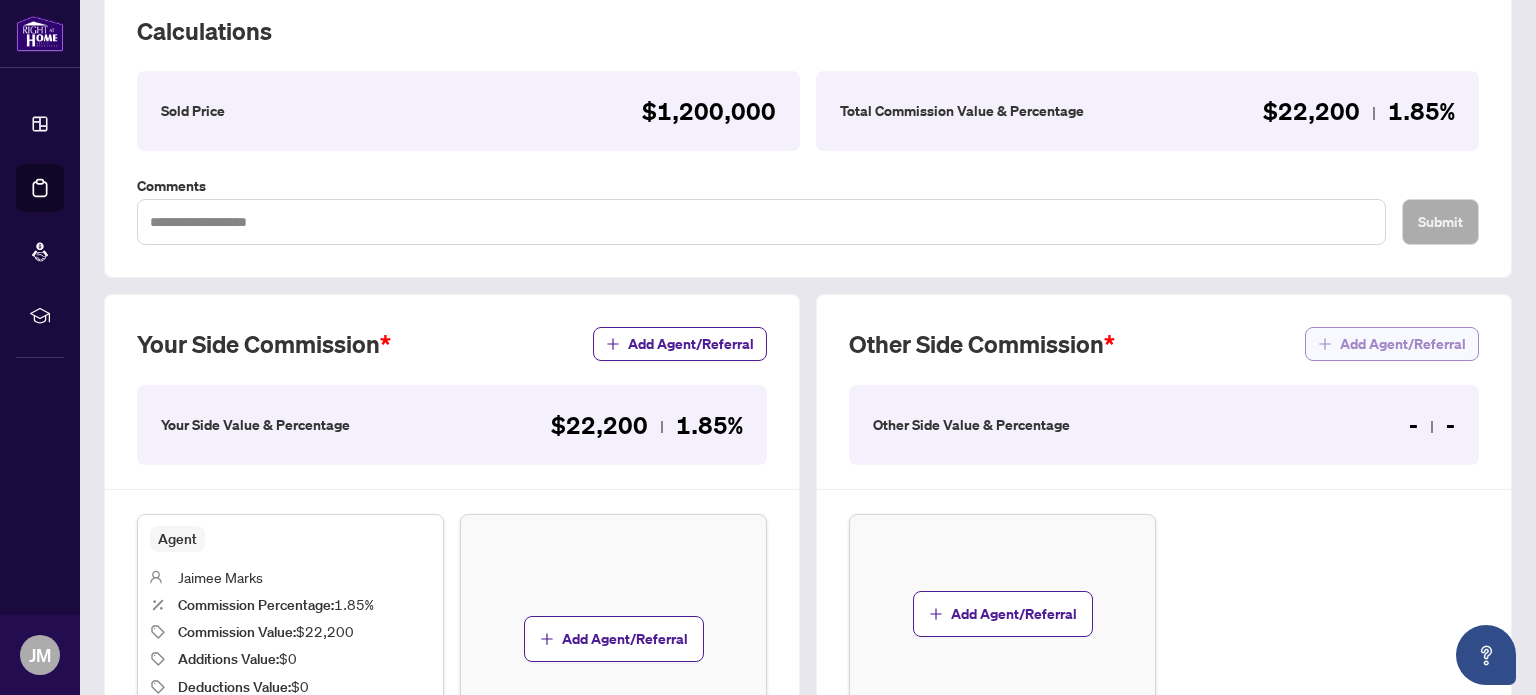 click on "Add Agent/Referral" at bounding box center [1403, 344] 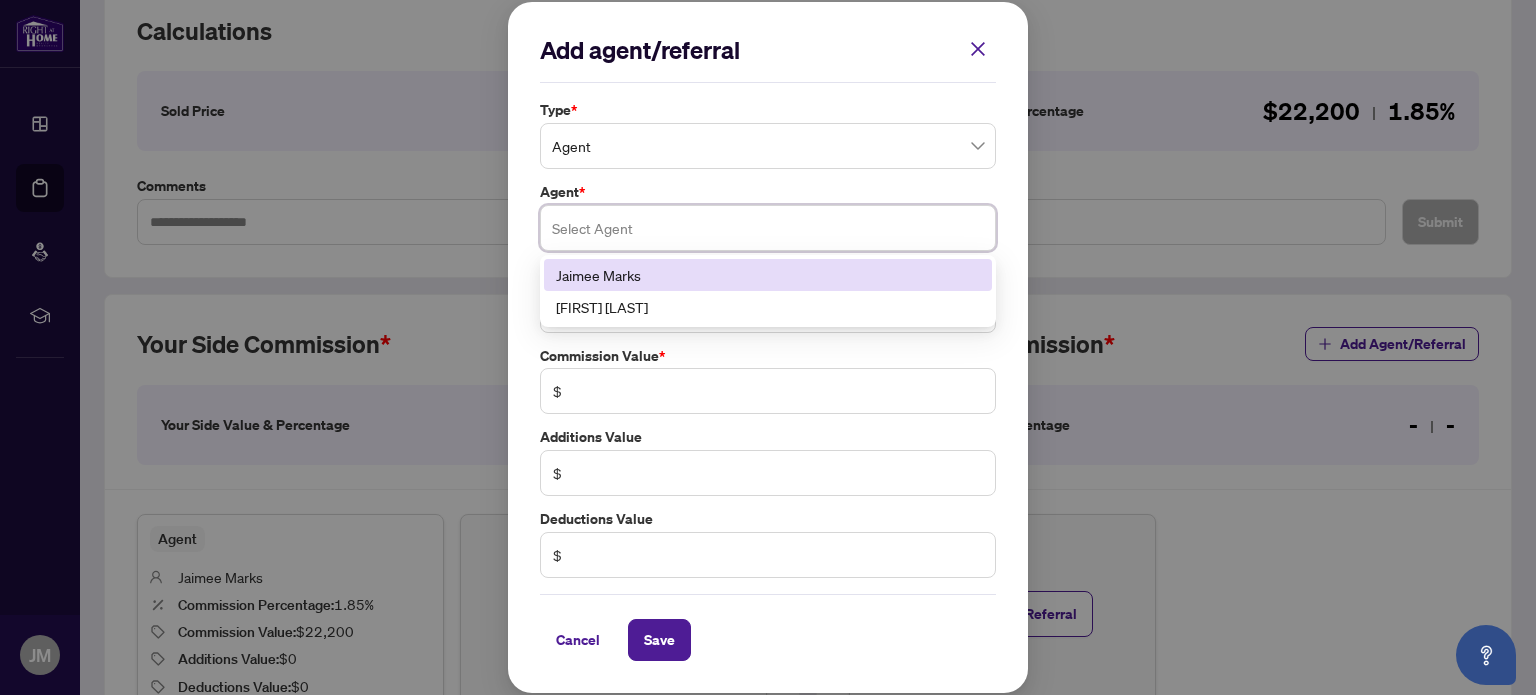 click at bounding box center [768, 228] 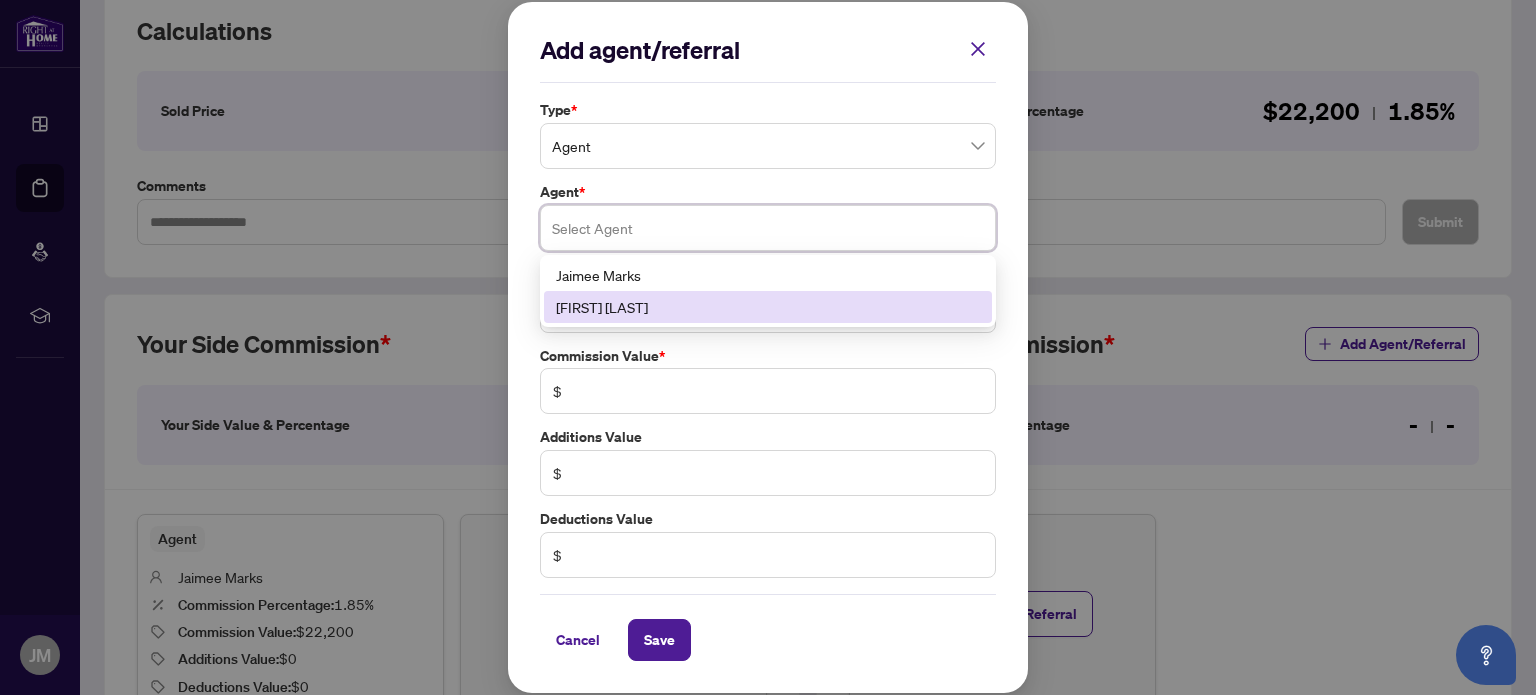 click on "[FIRST] [LAST]" at bounding box center [768, 307] 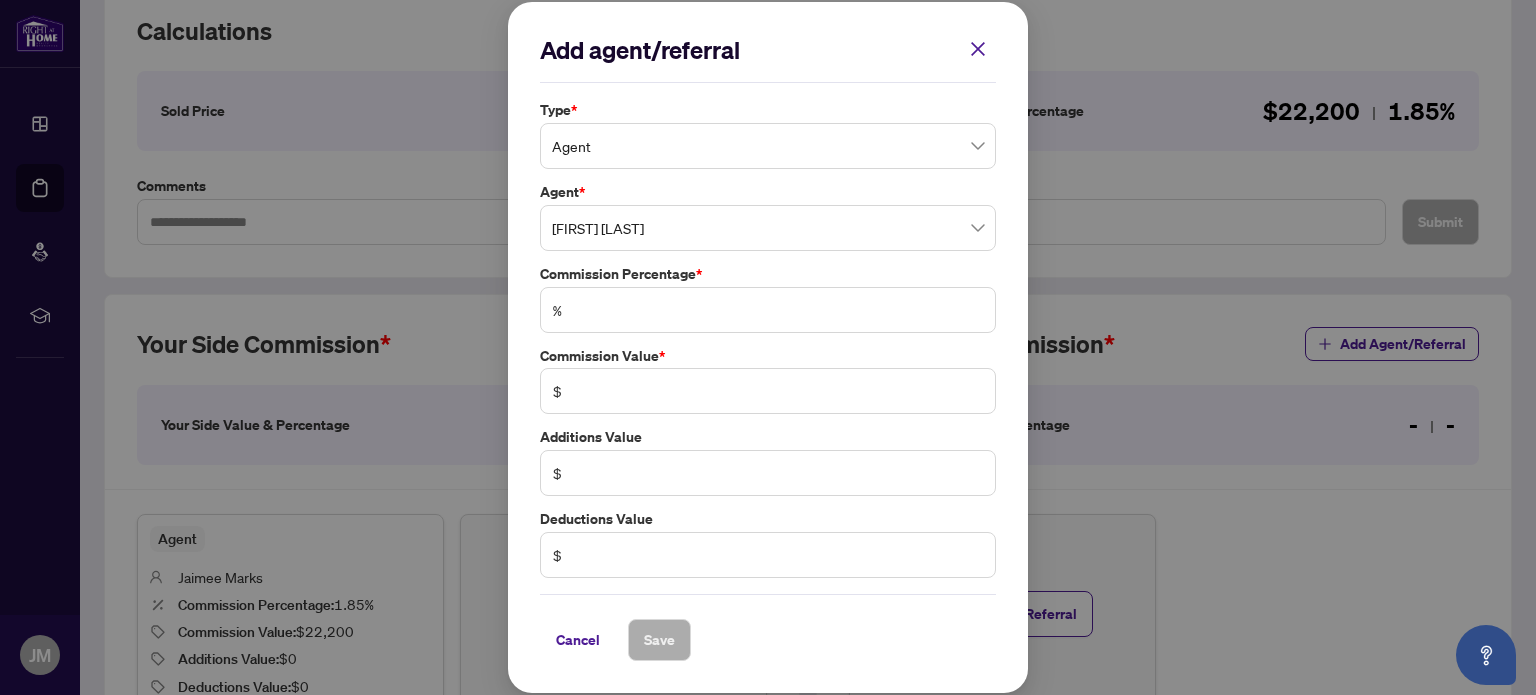 click on "%" at bounding box center [768, 310] 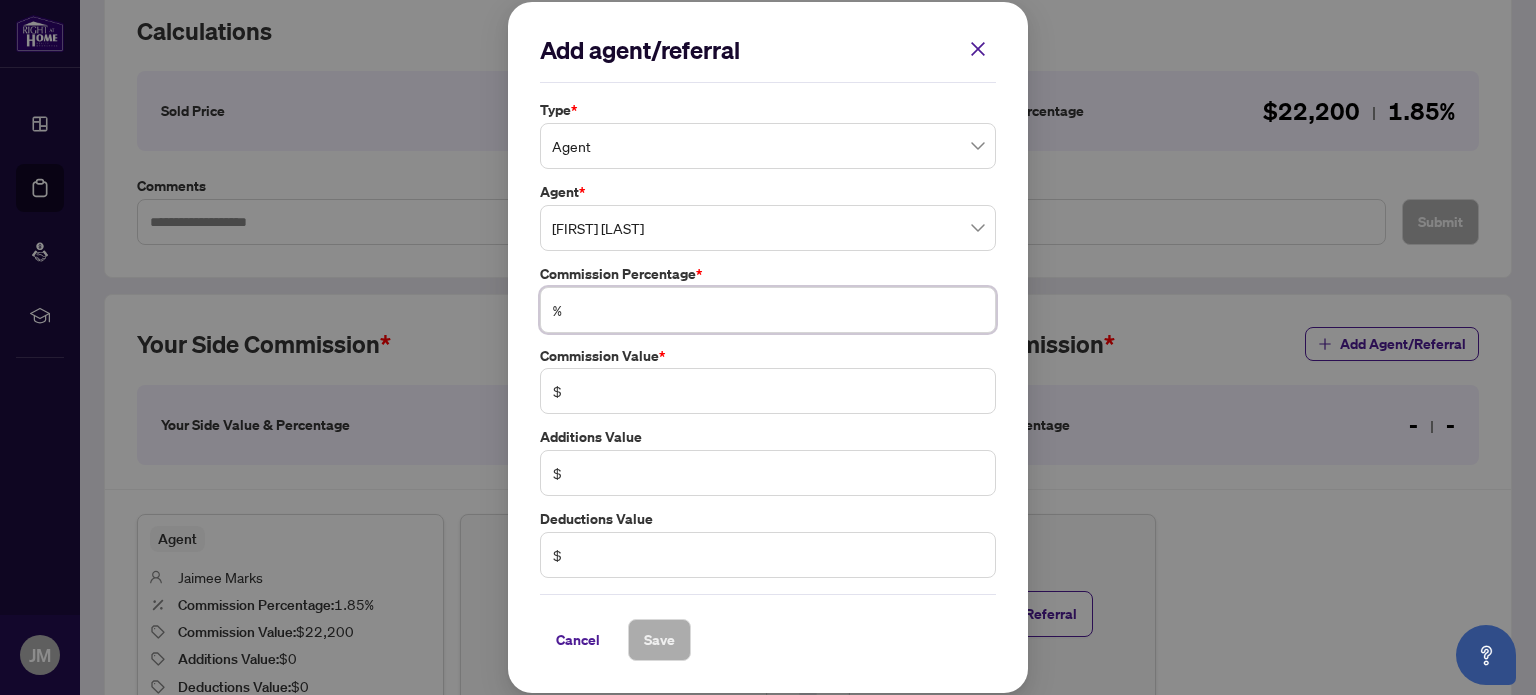 type on "*" 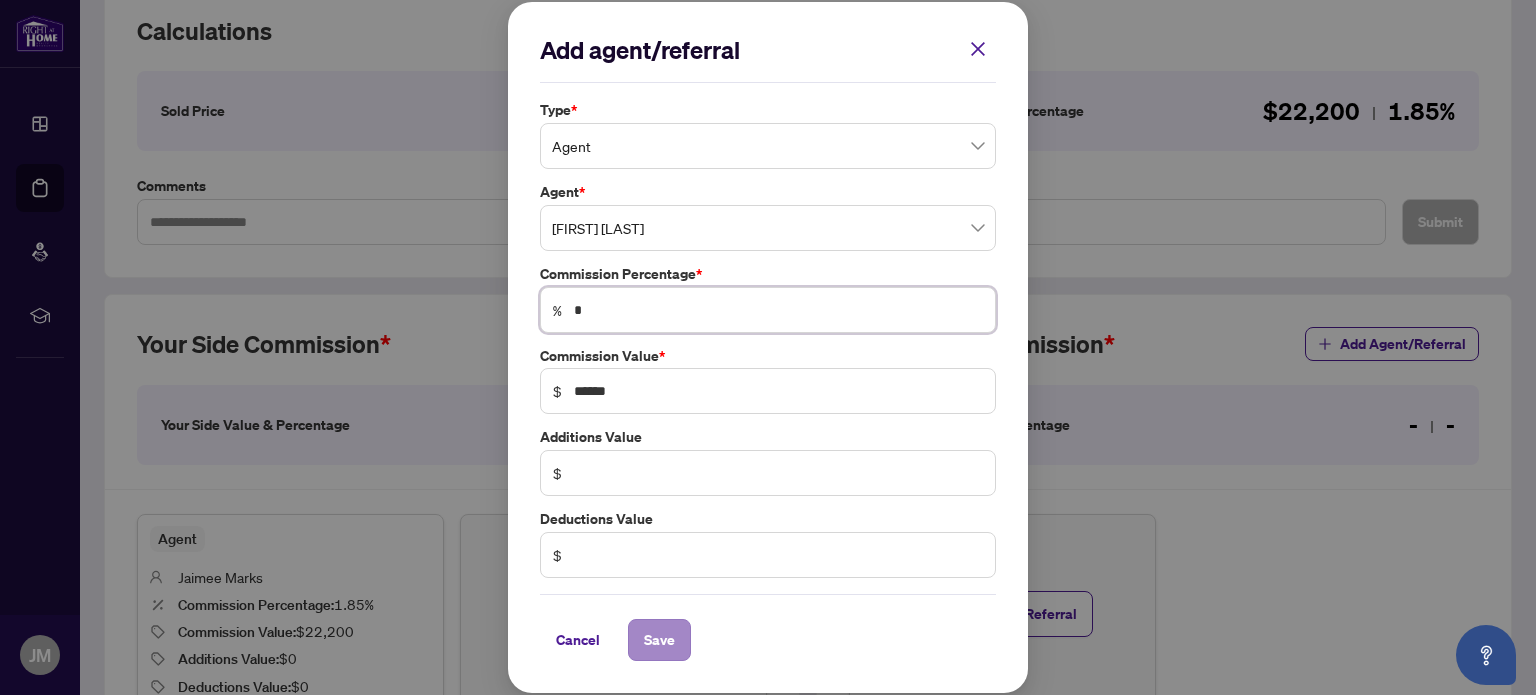 type on "*" 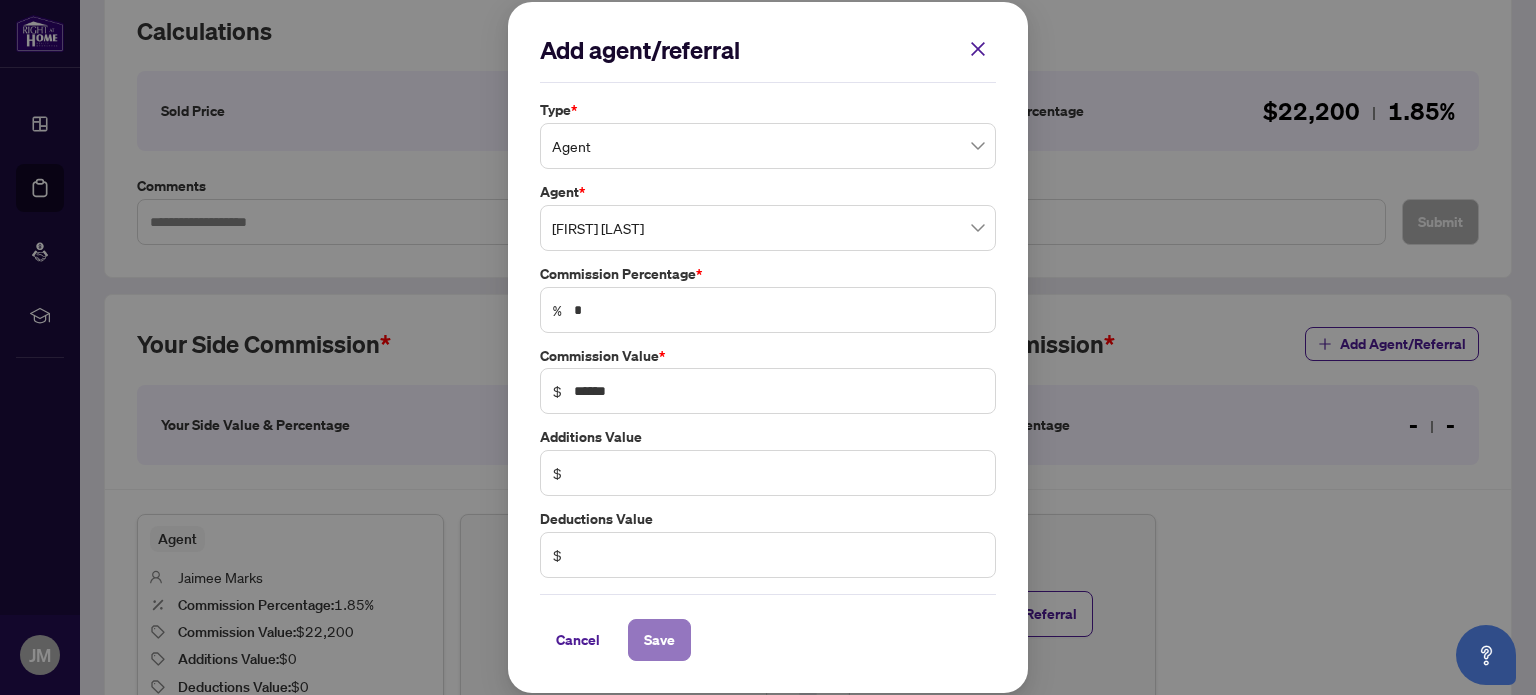 click on "Save" at bounding box center (659, 640) 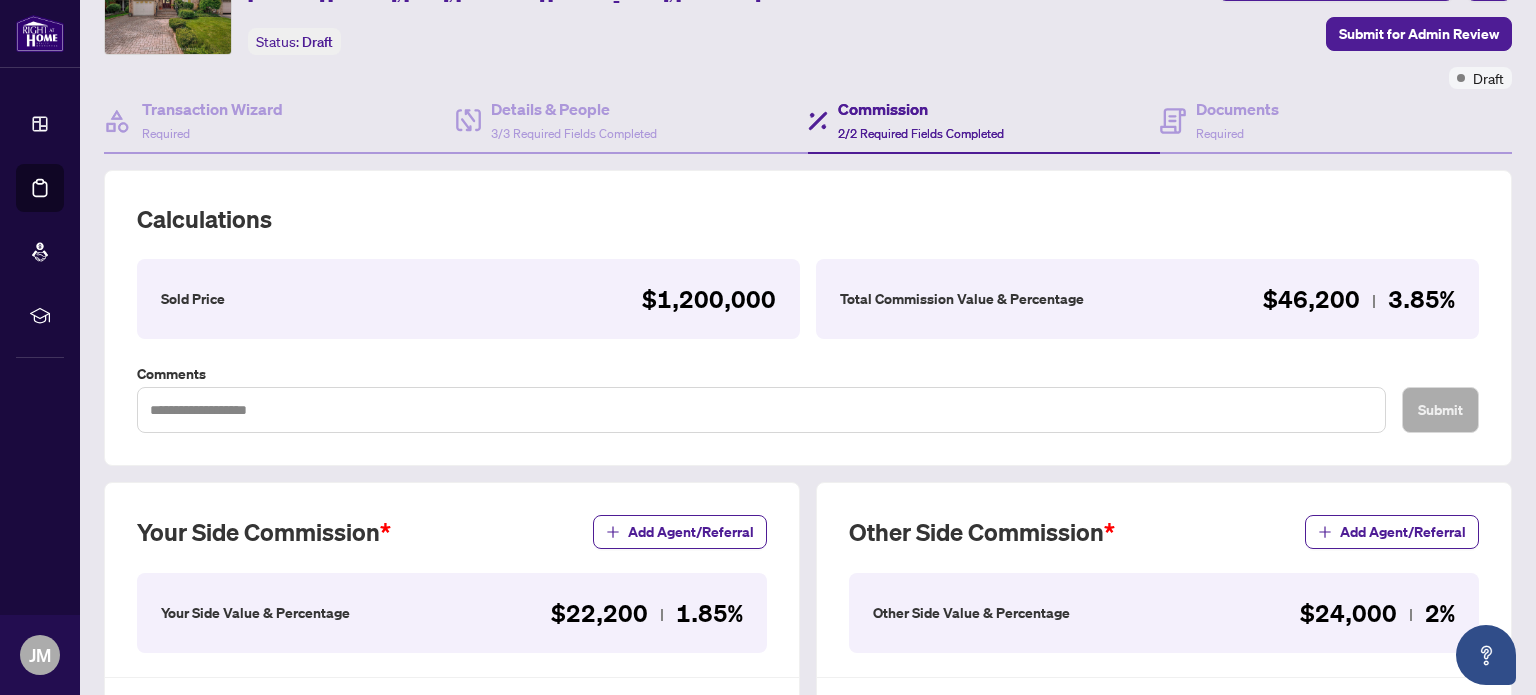 scroll, scrollTop: 103, scrollLeft: 0, axis: vertical 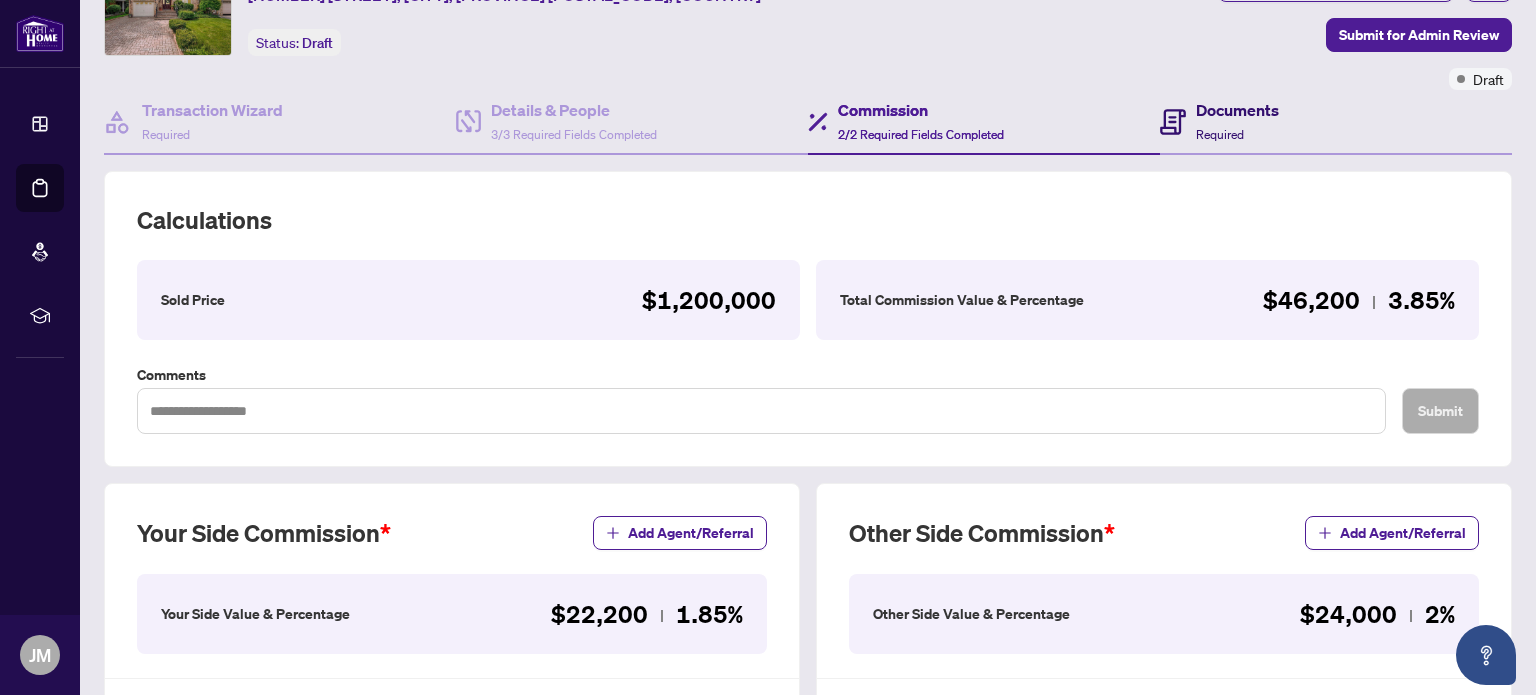 click on "Required" at bounding box center (1220, 134) 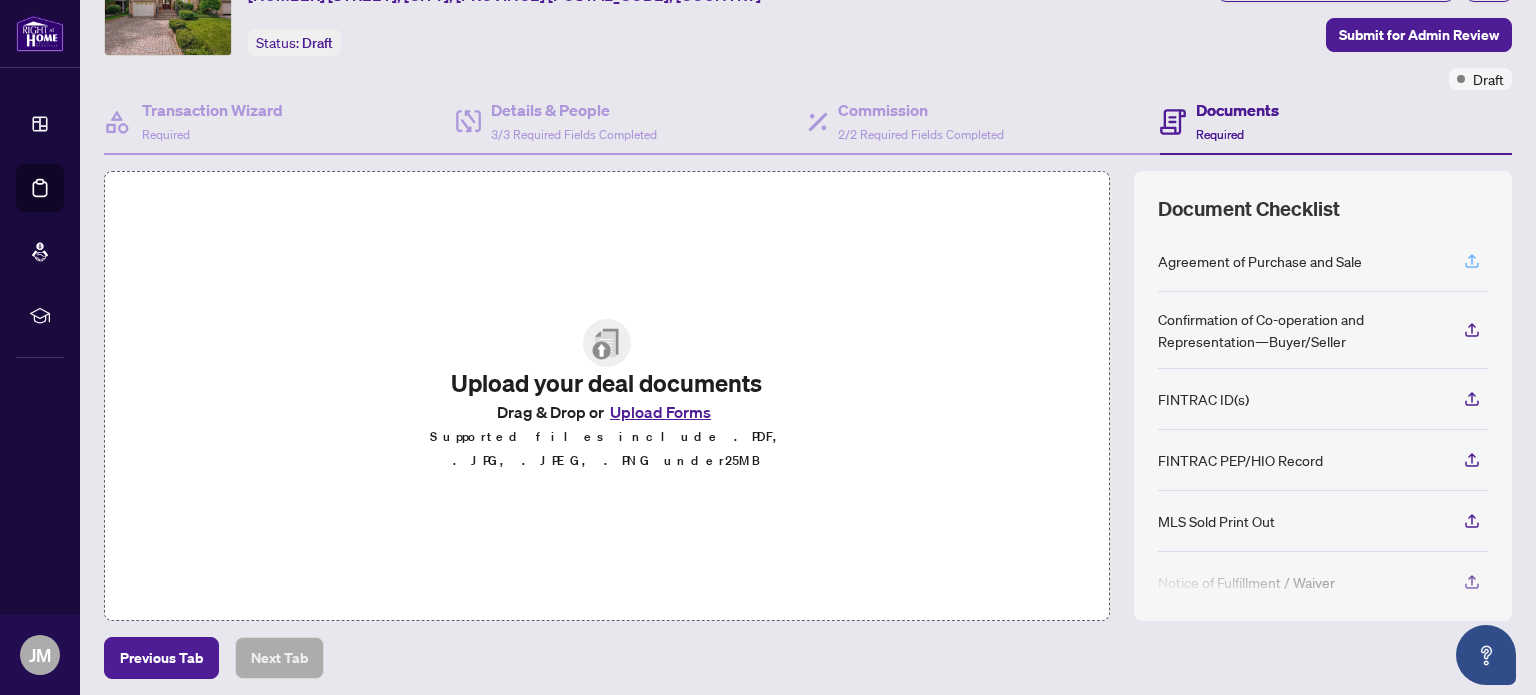 click 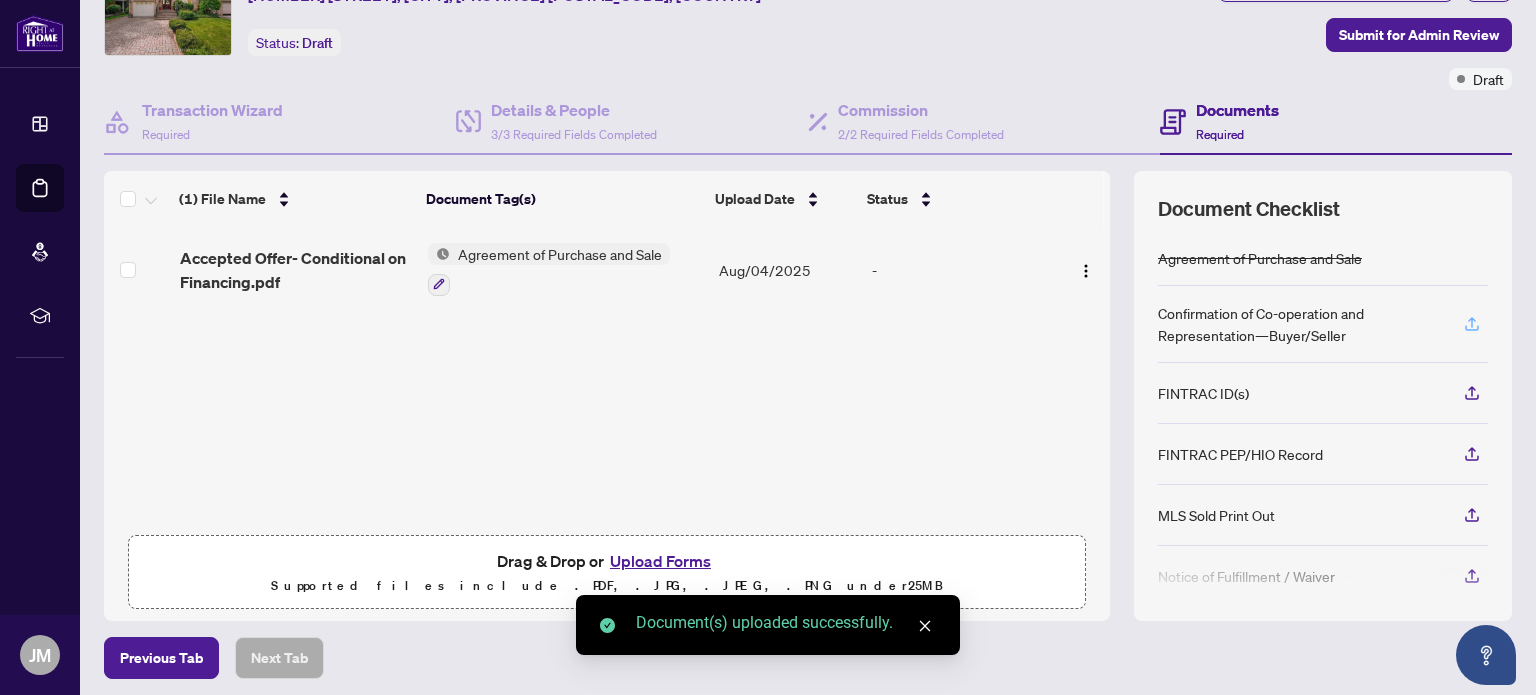 click 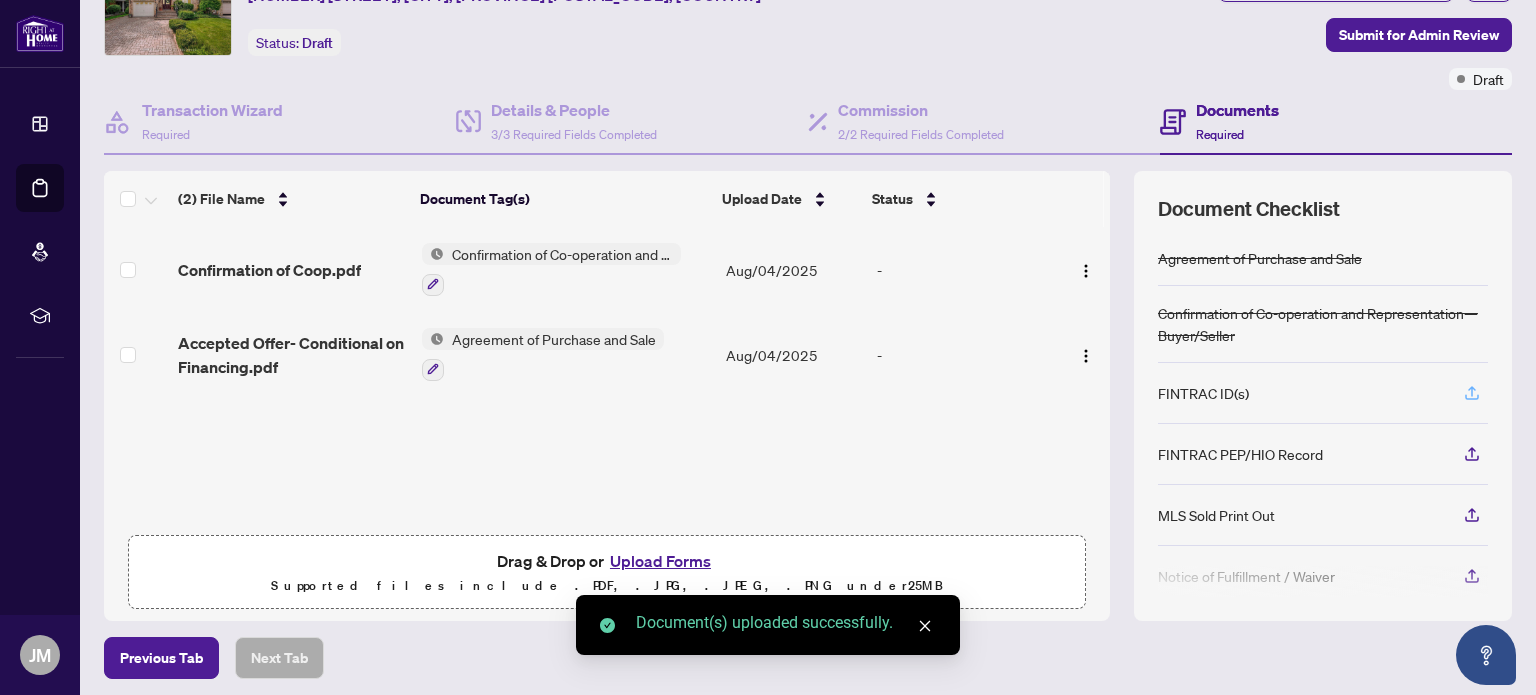 click 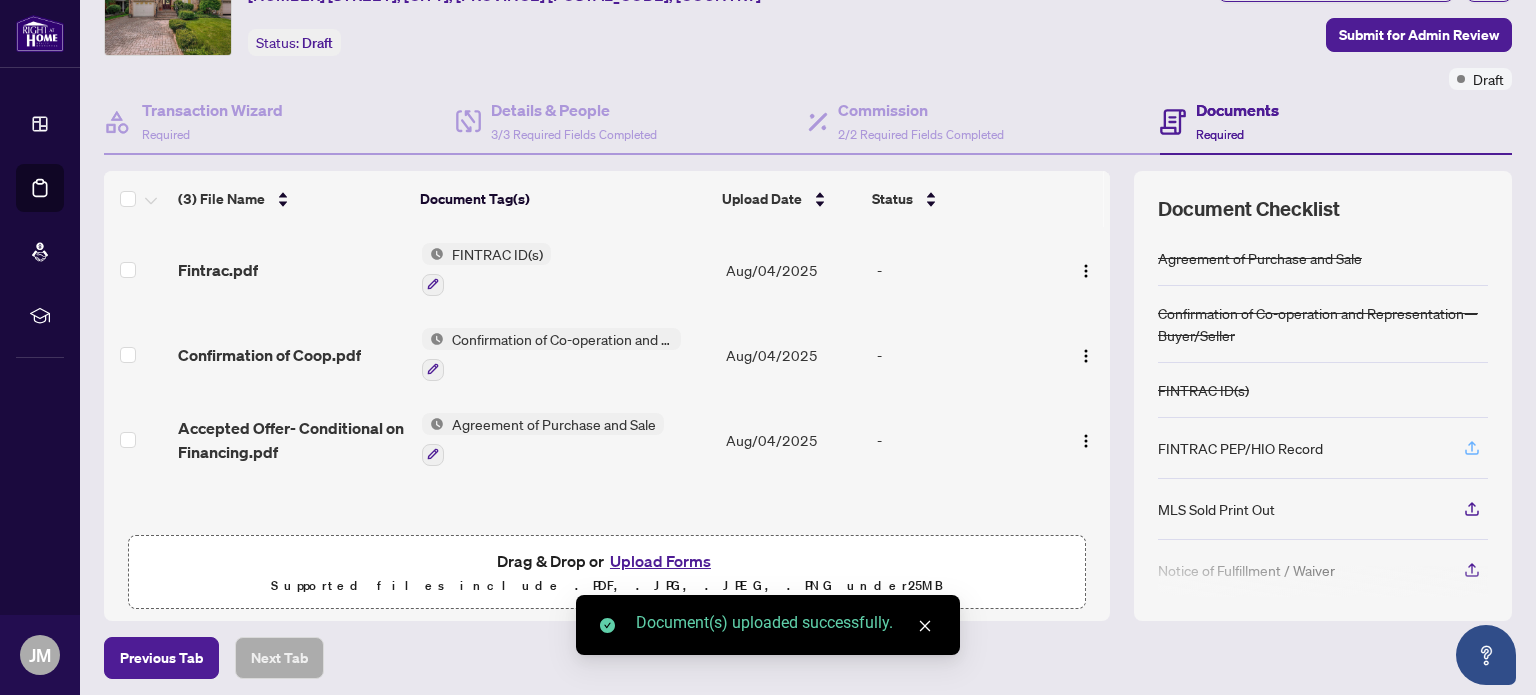 click 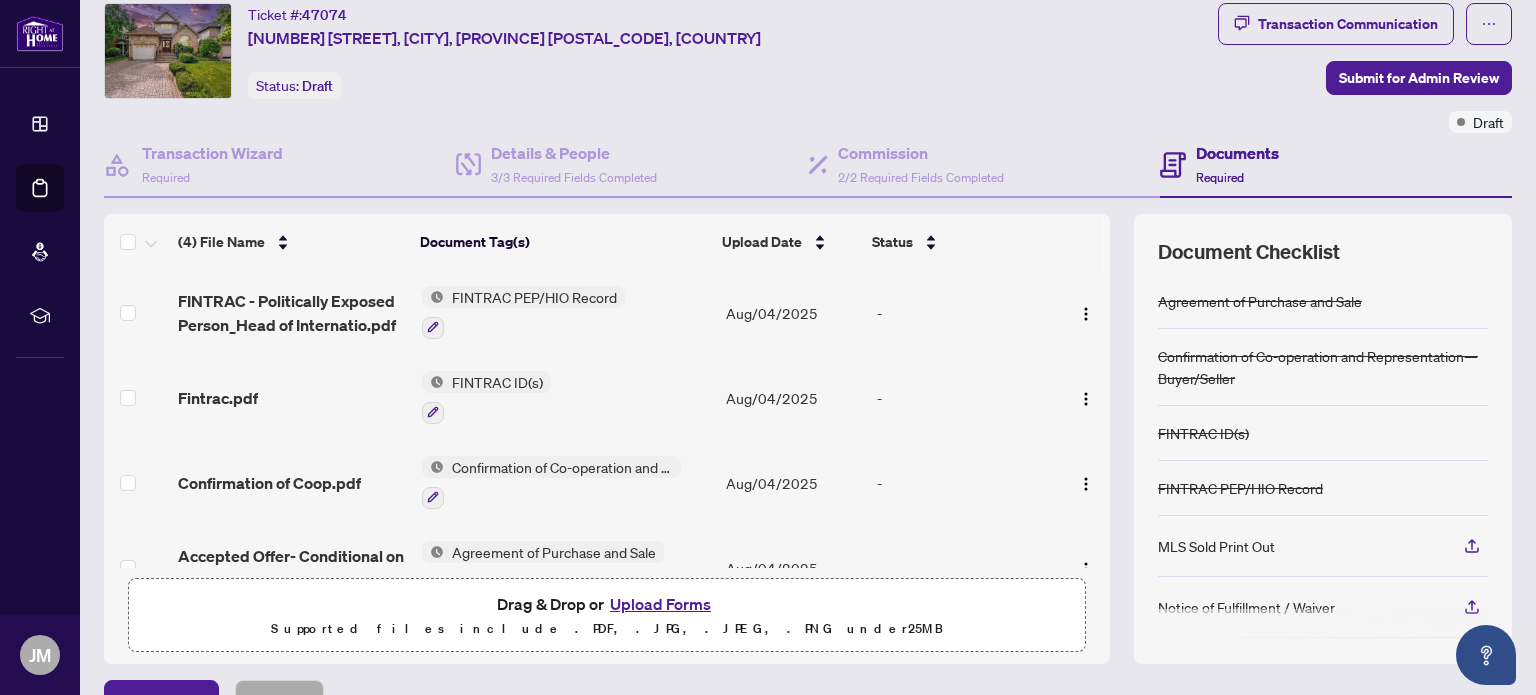 scroll, scrollTop: 59, scrollLeft: 0, axis: vertical 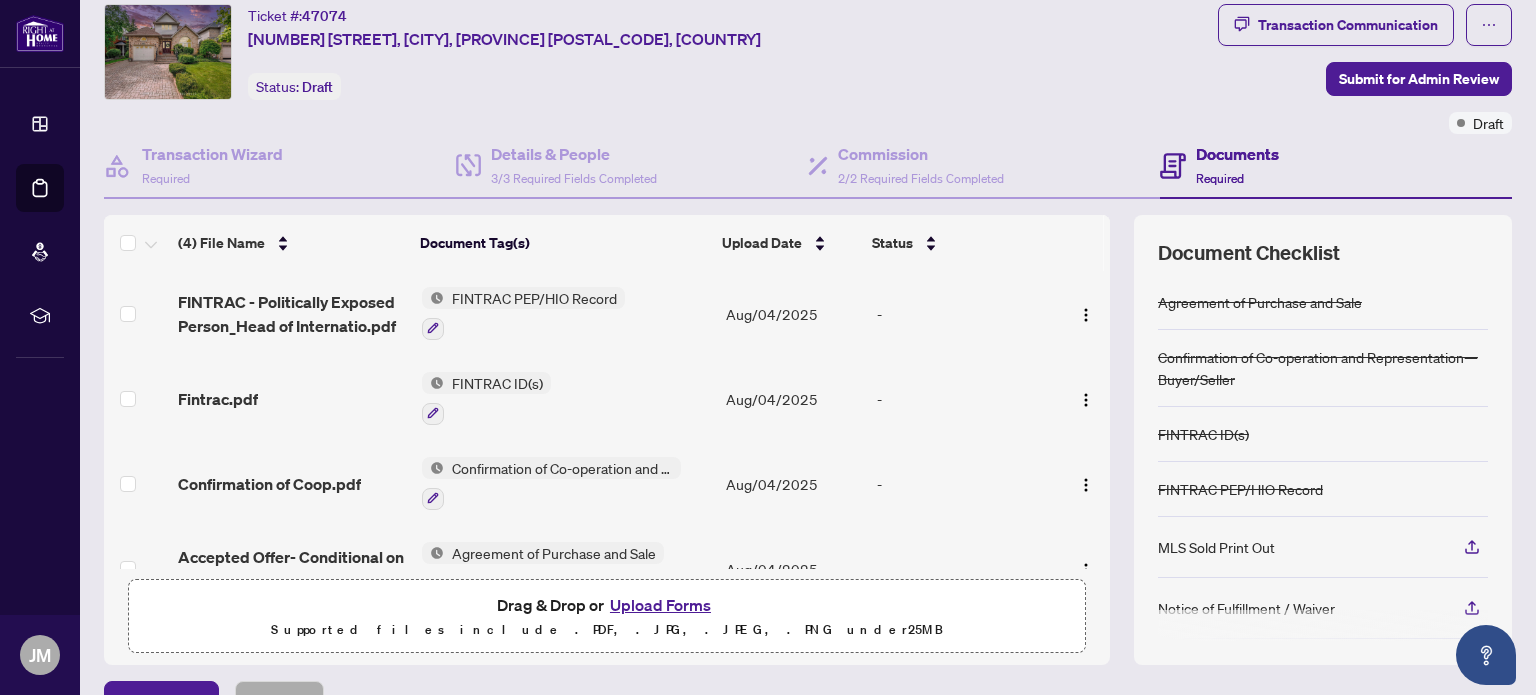click on "Upload Forms" at bounding box center [660, 605] 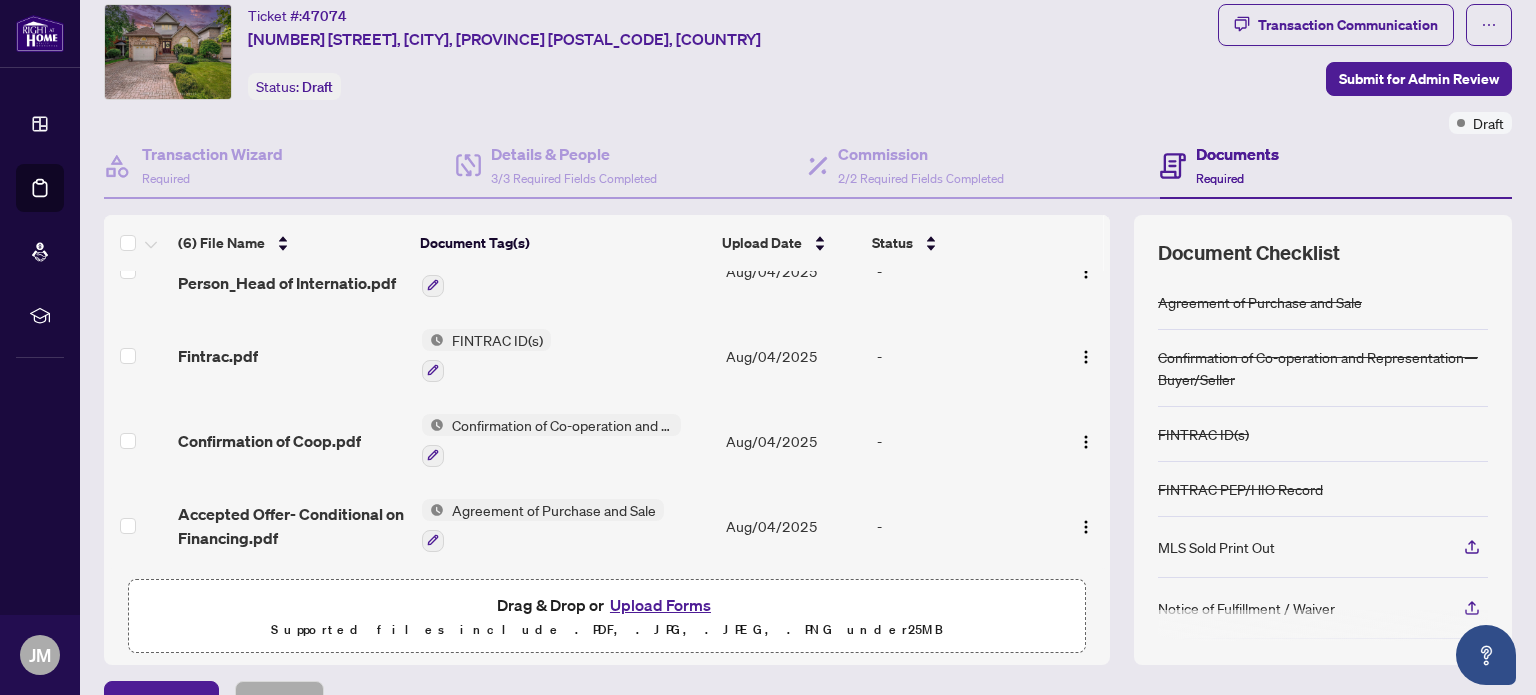 scroll, scrollTop: 0, scrollLeft: 0, axis: both 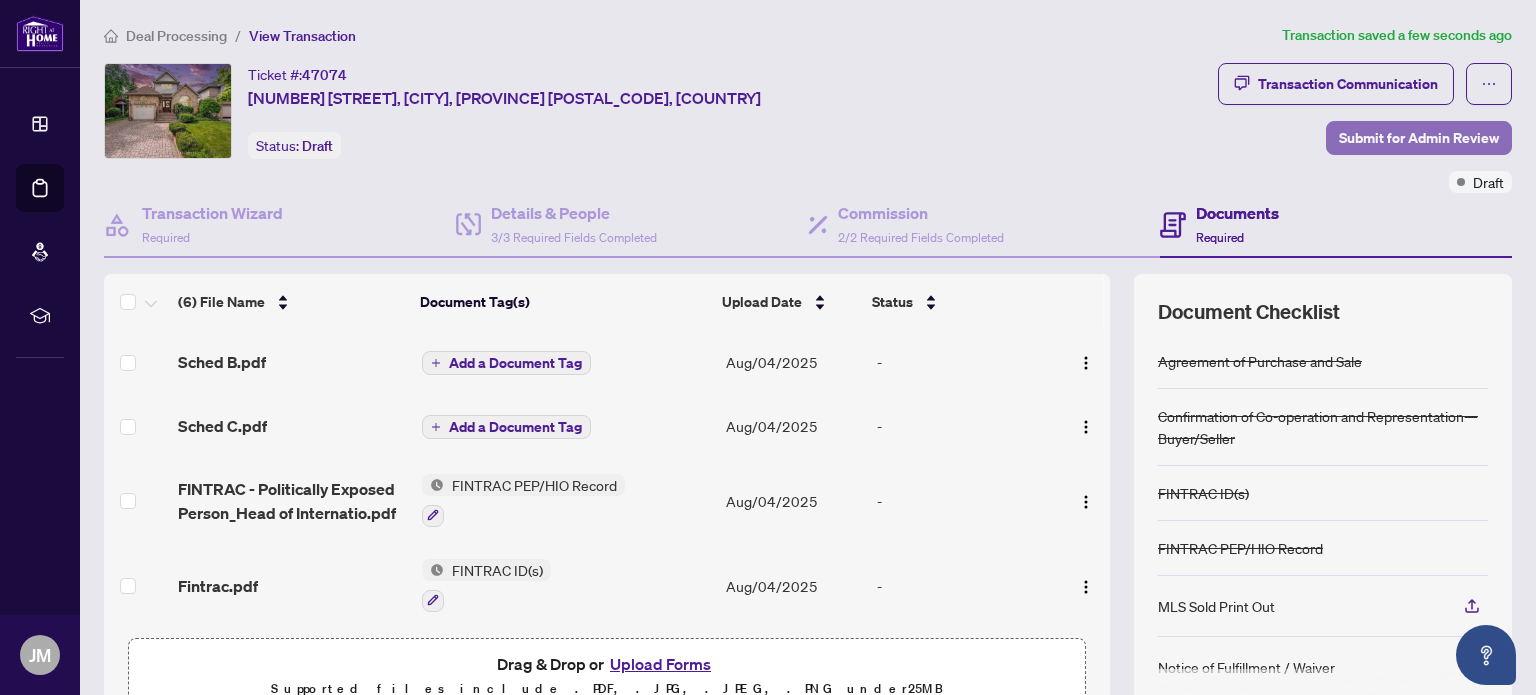 click on "Submit for Admin Review" at bounding box center [1419, 138] 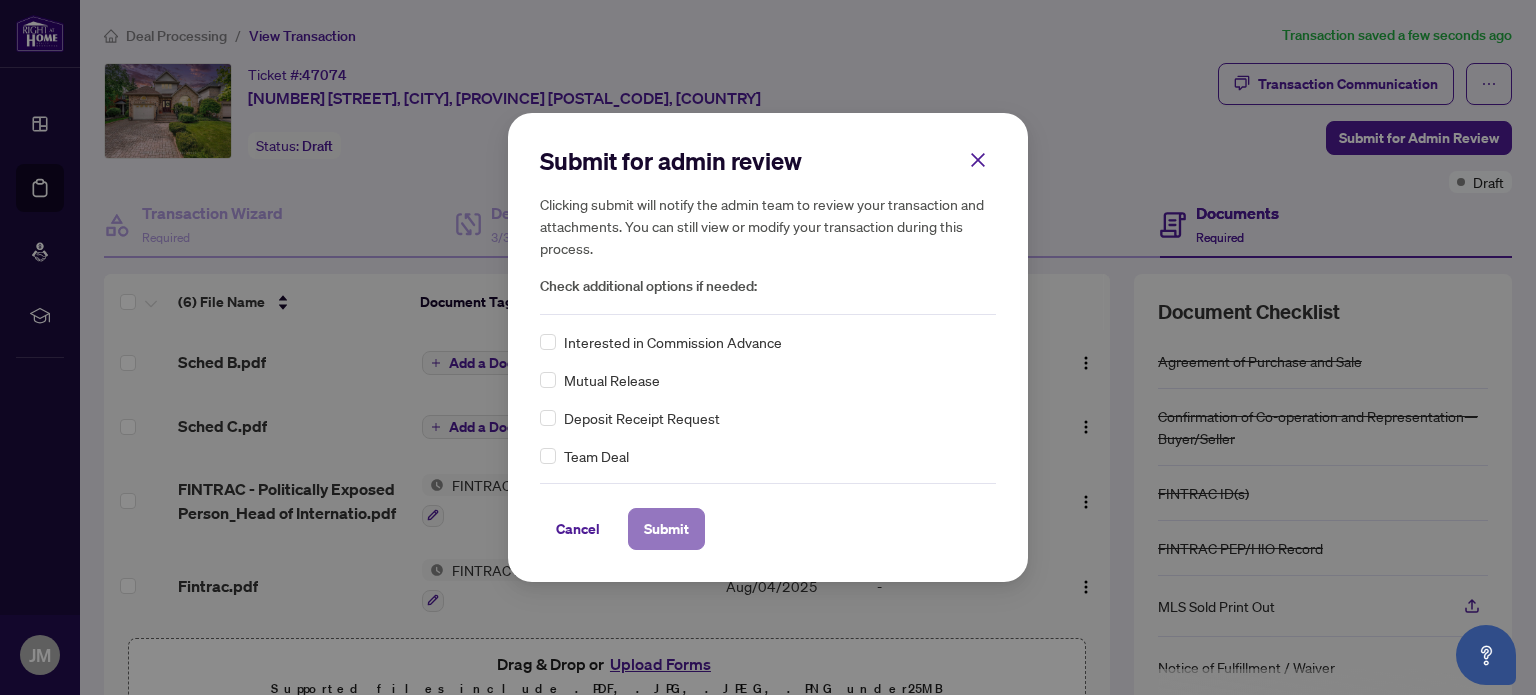 click on "Submit" at bounding box center [666, 529] 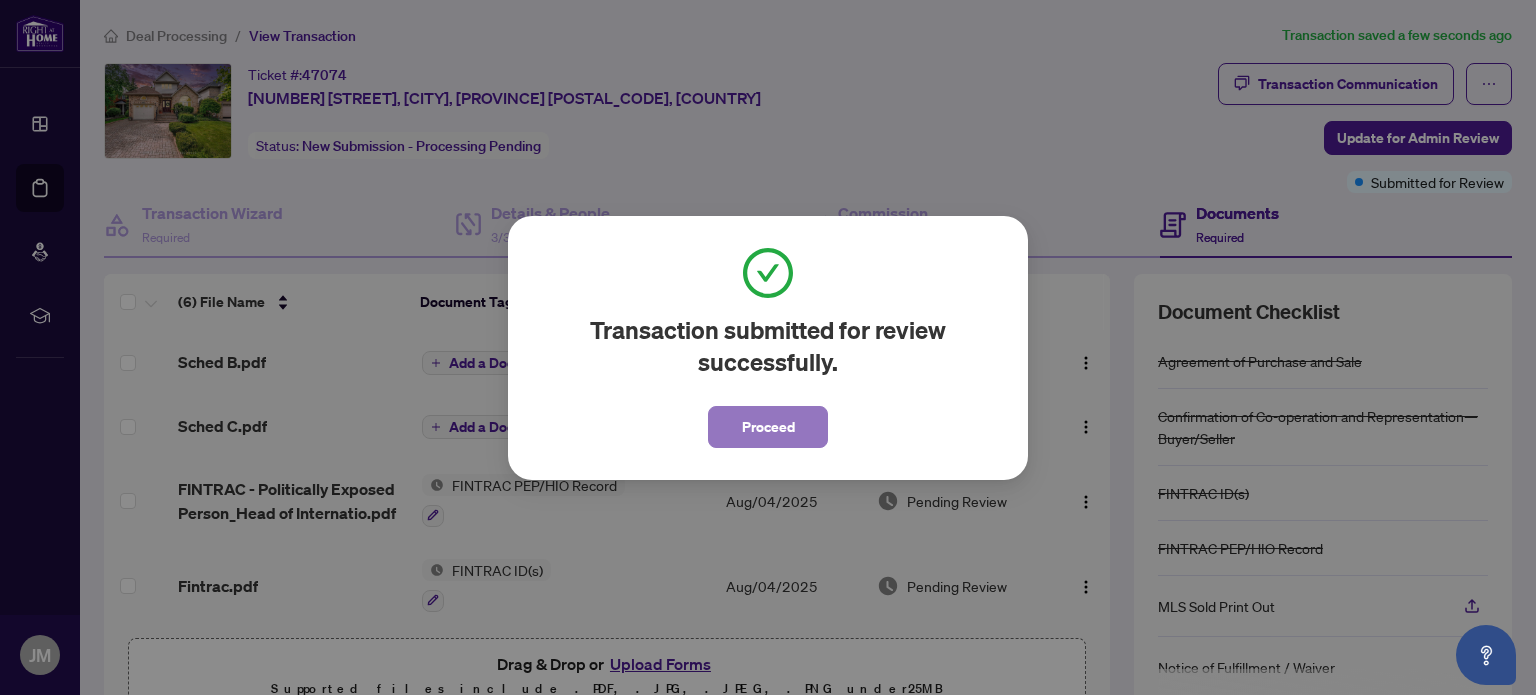 click on "Proceed" at bounding box center (768, 427) 